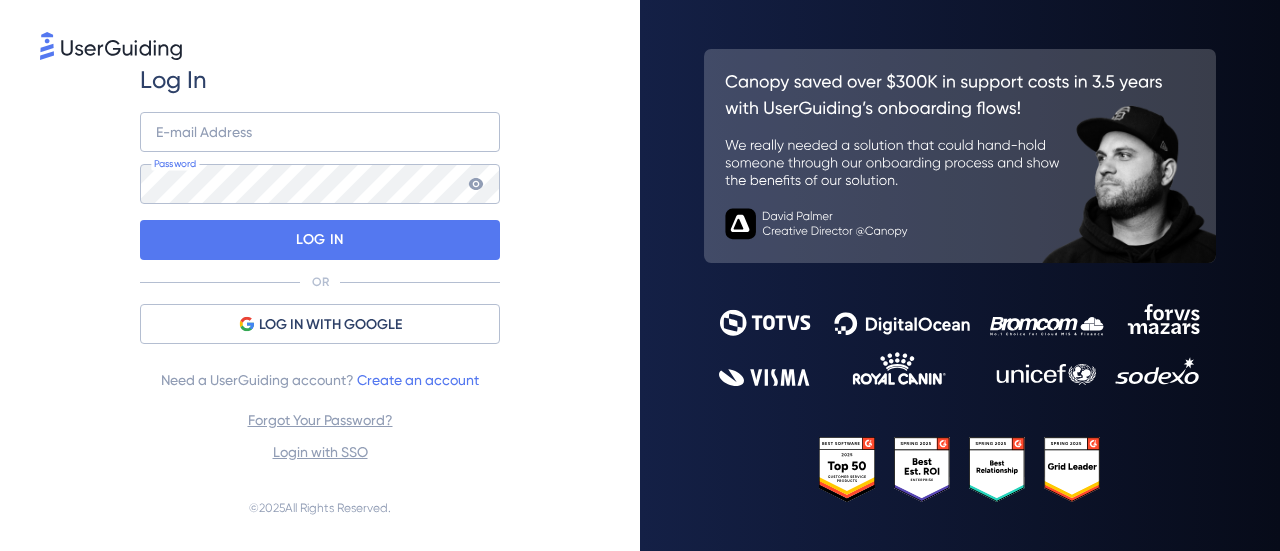 scroll, scrollTop: 0, scrollLeft: 0, axis: both 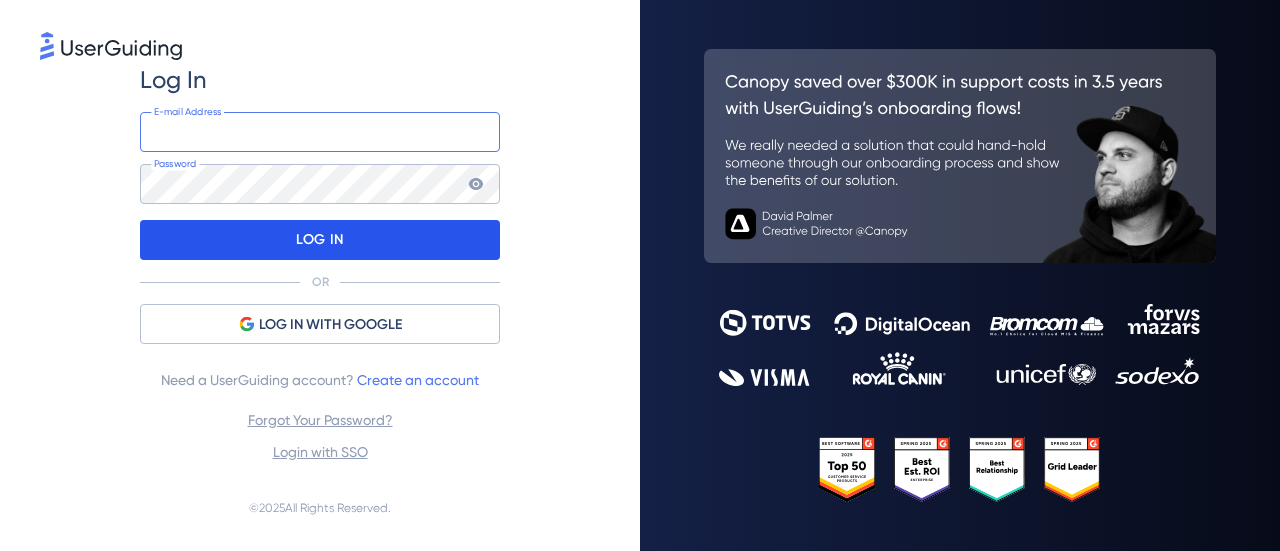 type on "[EMAIL_ADDRESS][PERSON_NAME][DOMAIN_NAME]" 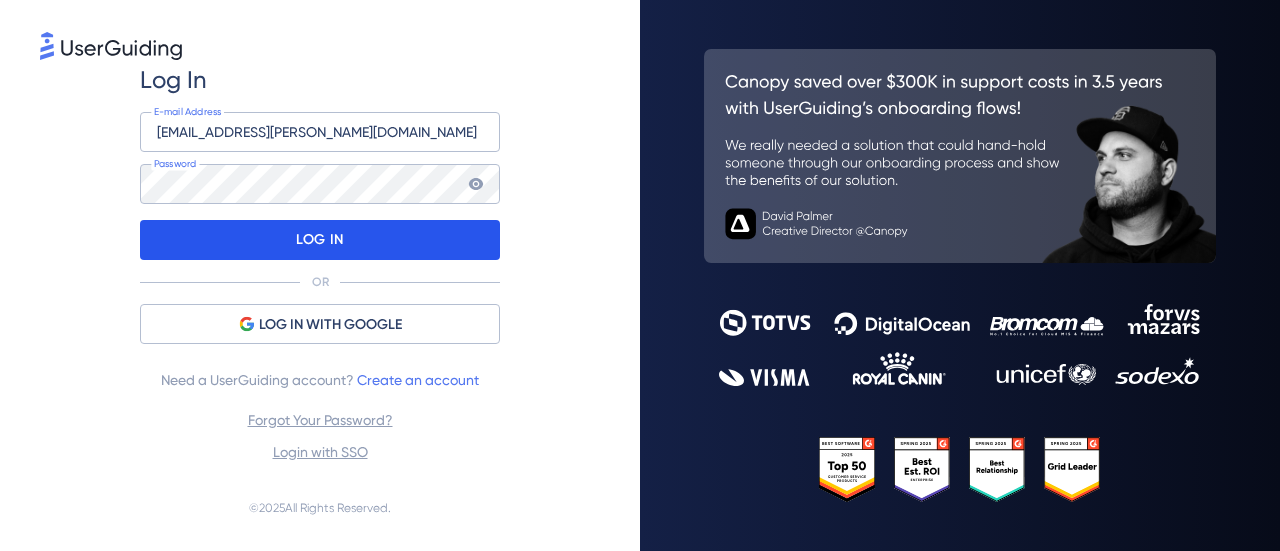 click on "LOG IN" at bounding box center (320, 240) 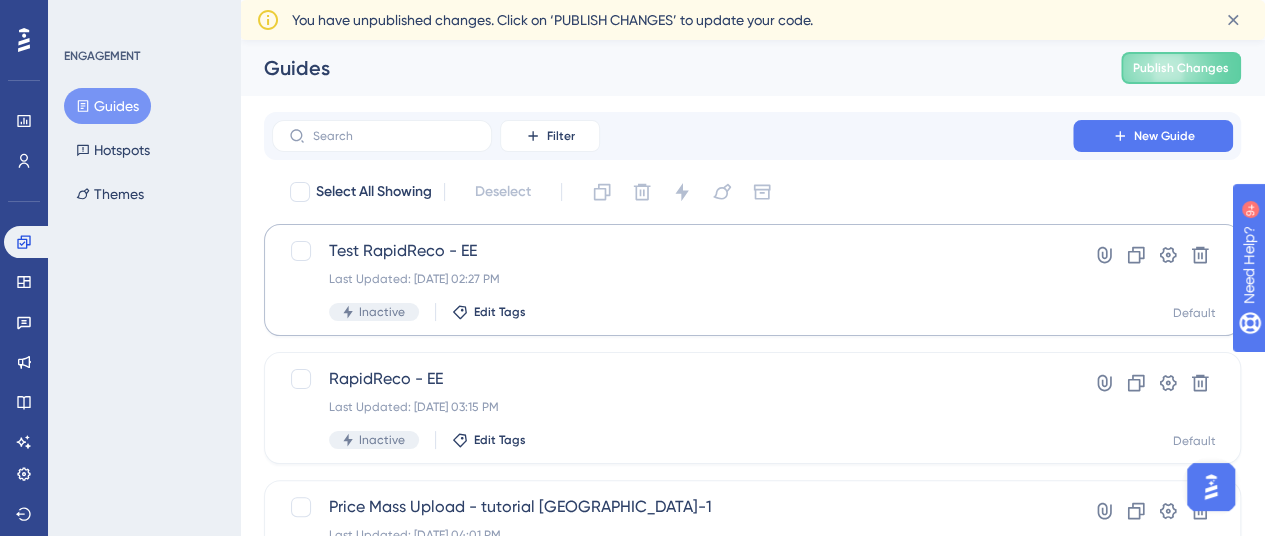 scroll, scrollTop: 0, scrollLeft: 0, axis: both 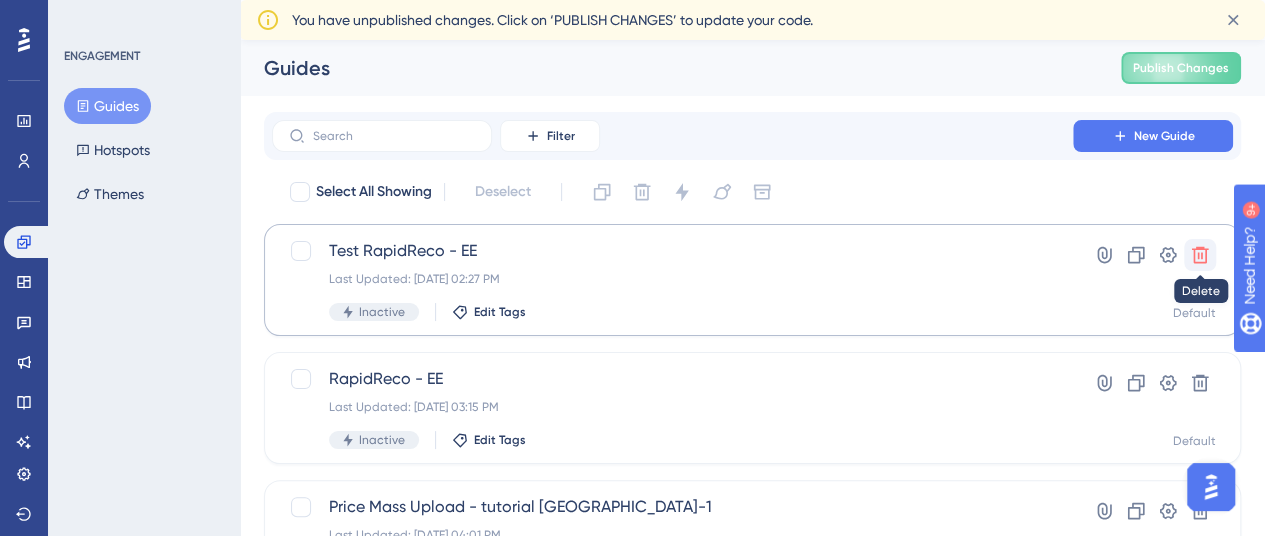 click 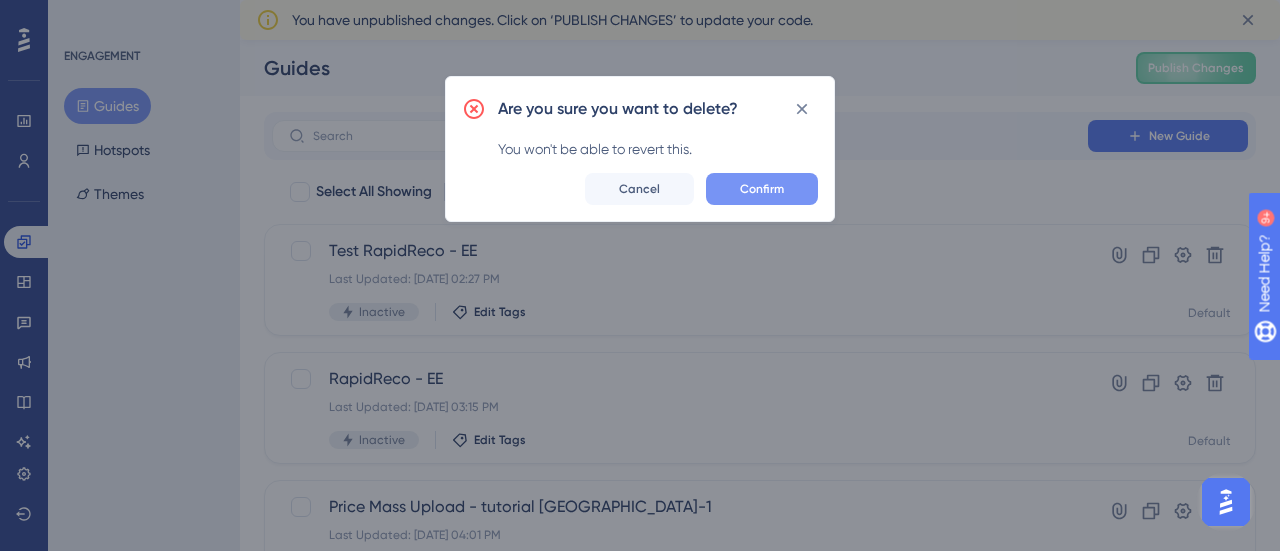 click on "Confirm" at bounding box center (762, 189) 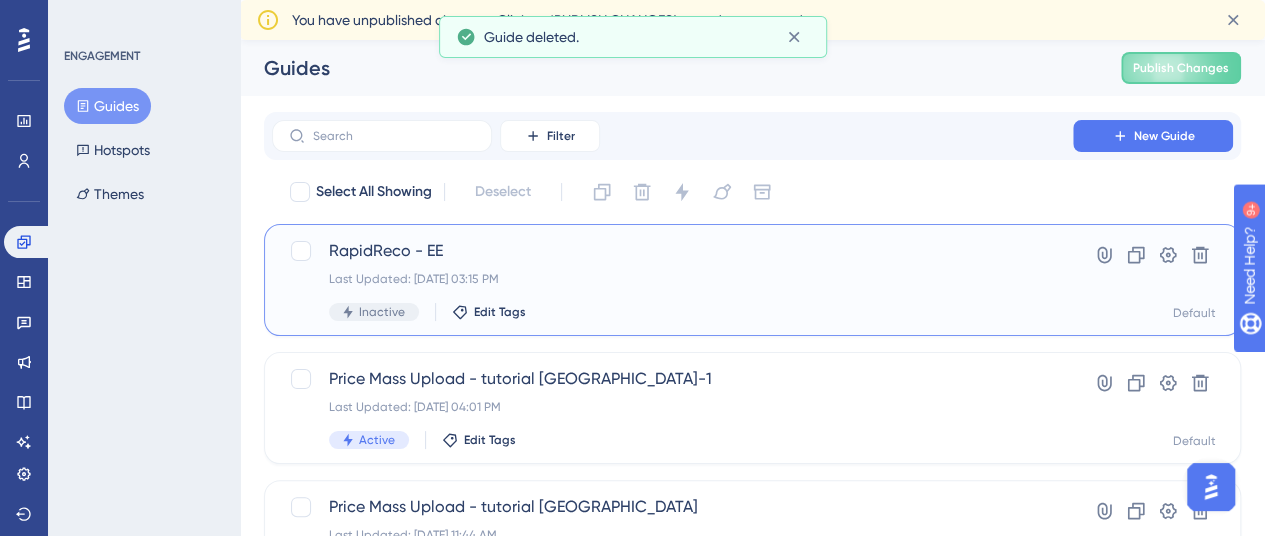 click on "RapidReco - EE" at bounding box center (672, 251) 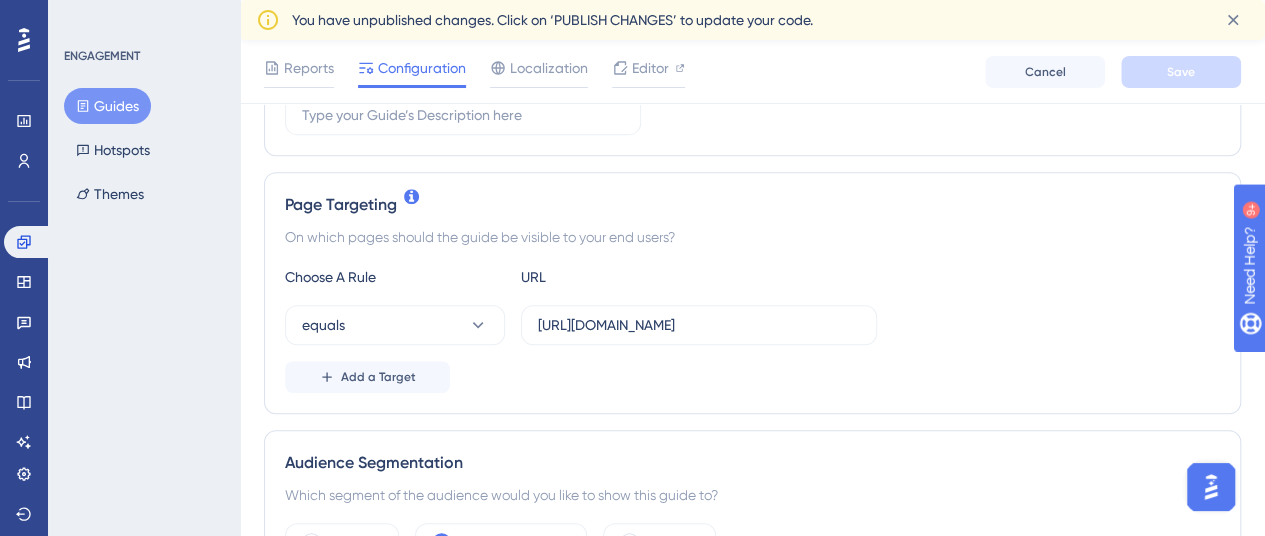 scroll, scrollTop: 399, scrollLeft: 0, axis: vertical 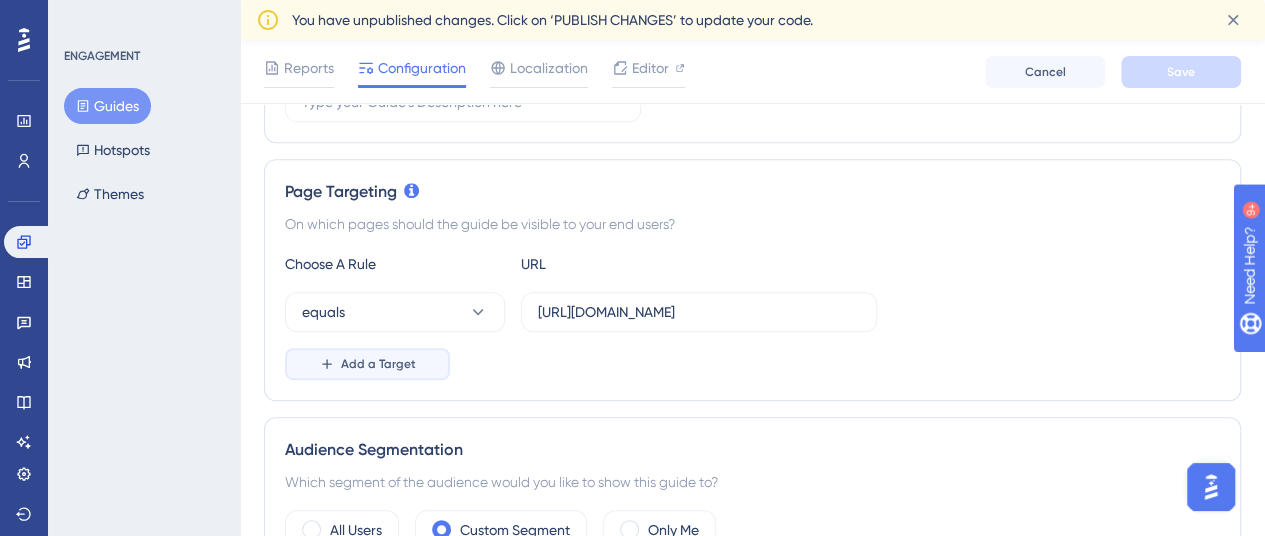 click on "Add a Target" at bounding box center (378, 364) 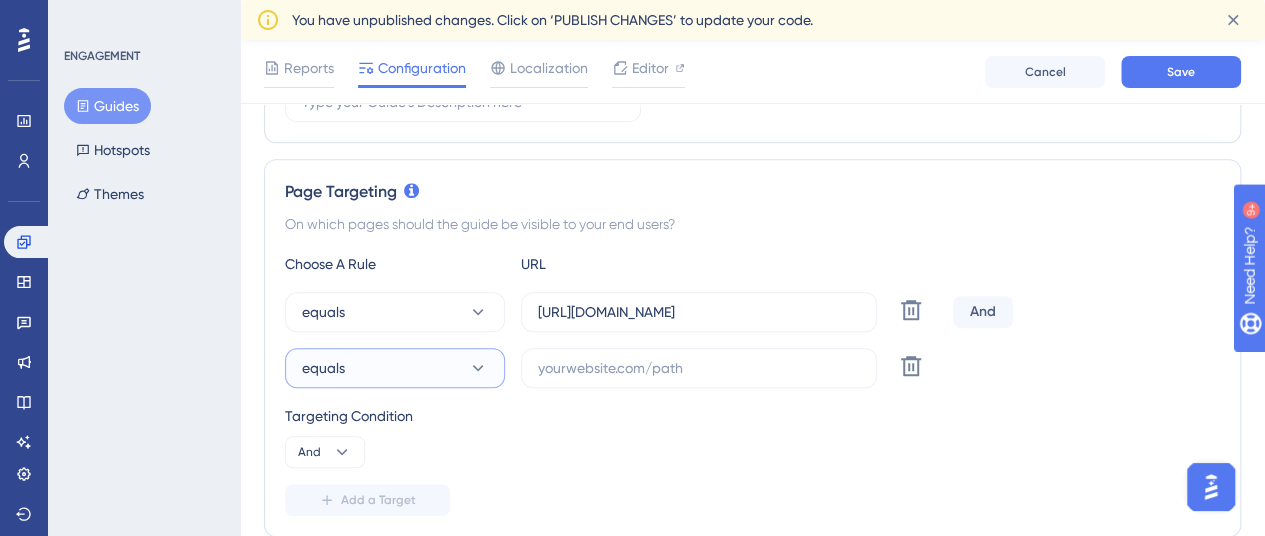 click 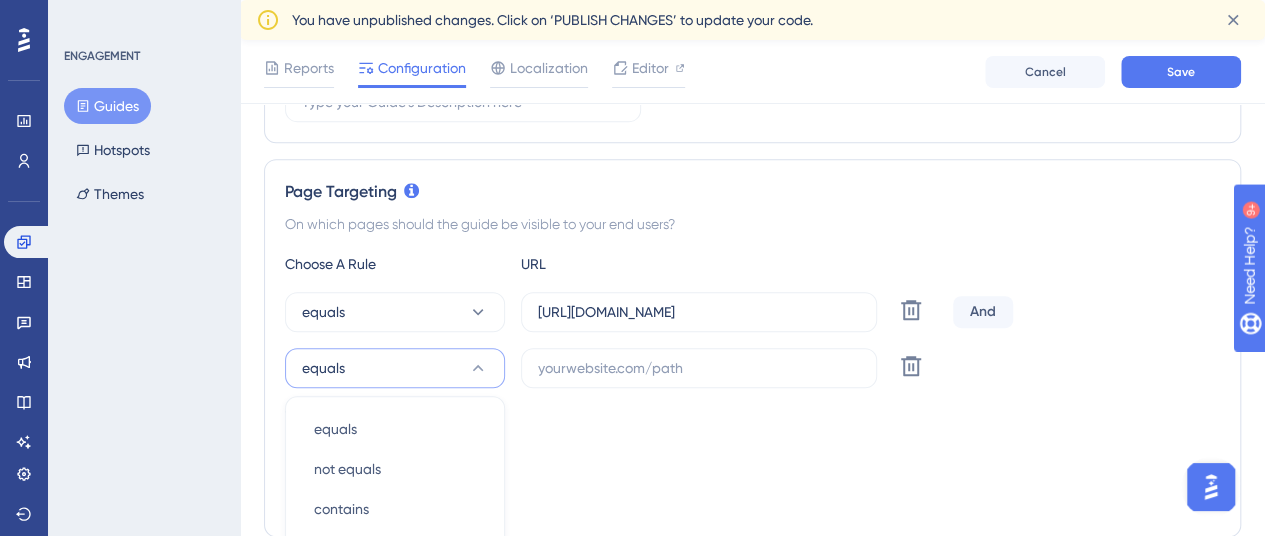 scroll, scrollTop: 677, scrollLeft: 0, axis: vertical 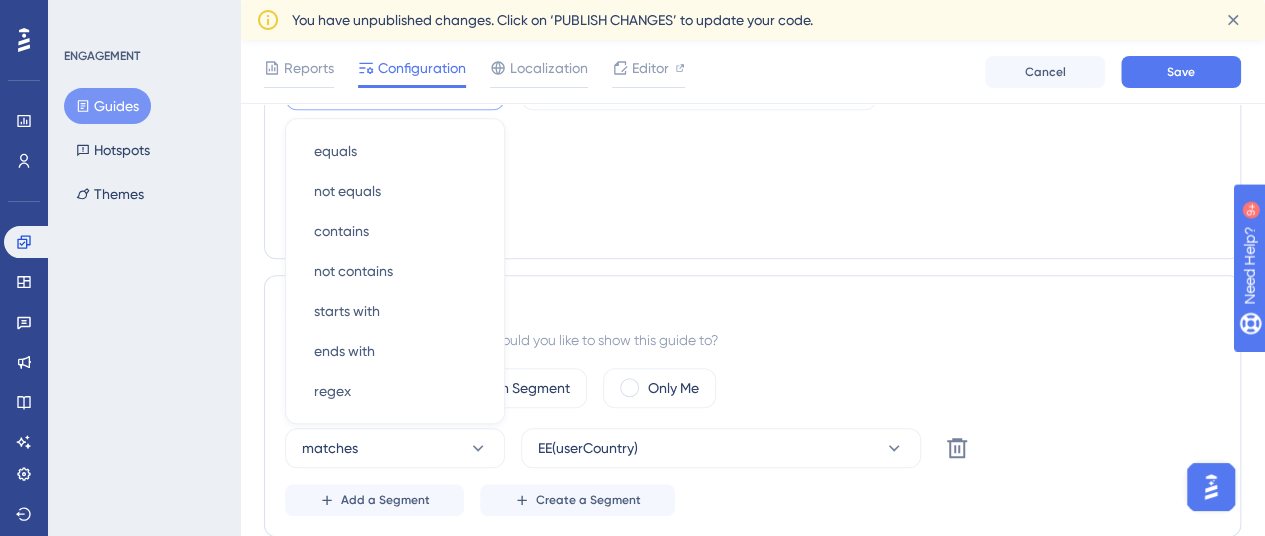 click on "Add a Target" at bounding box center [752, 222] 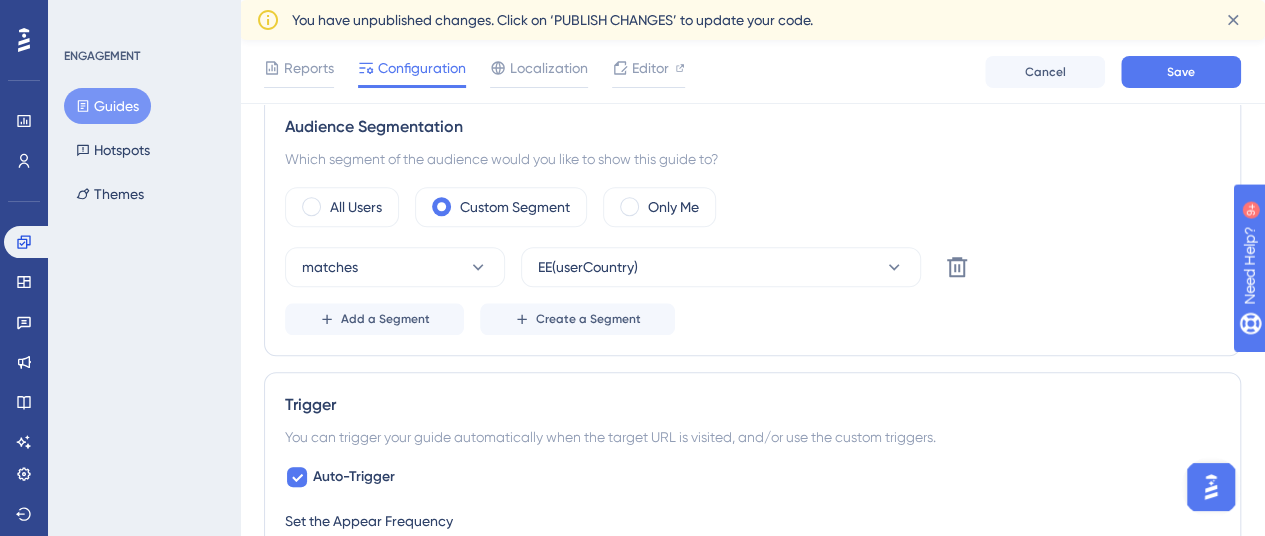 scroll, scrollTop: 832, scrollLeft: 0, axis: vertical 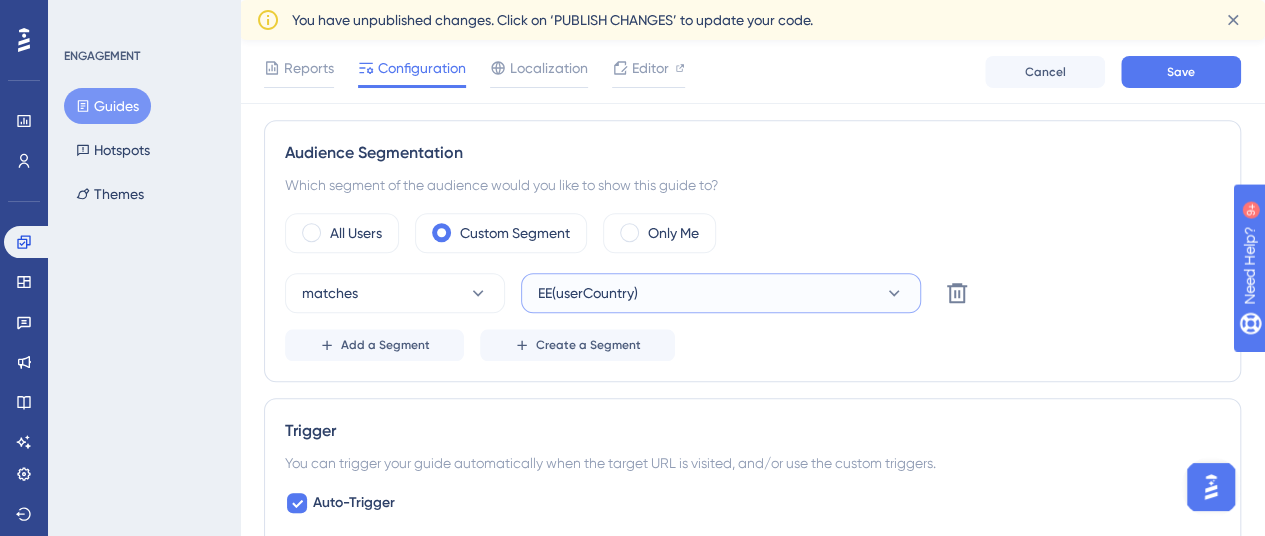 click on "EE(userCountry)" at bounding box center [721, 293] 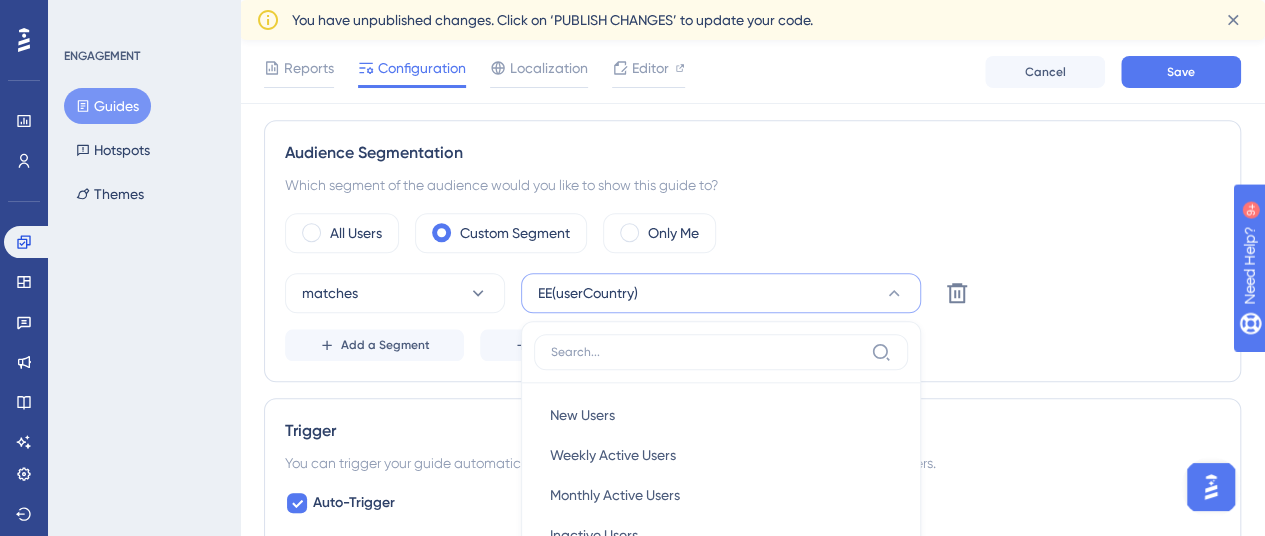 scroll, scrollTop: 1079, scrollLeft: 0, axis: vertical 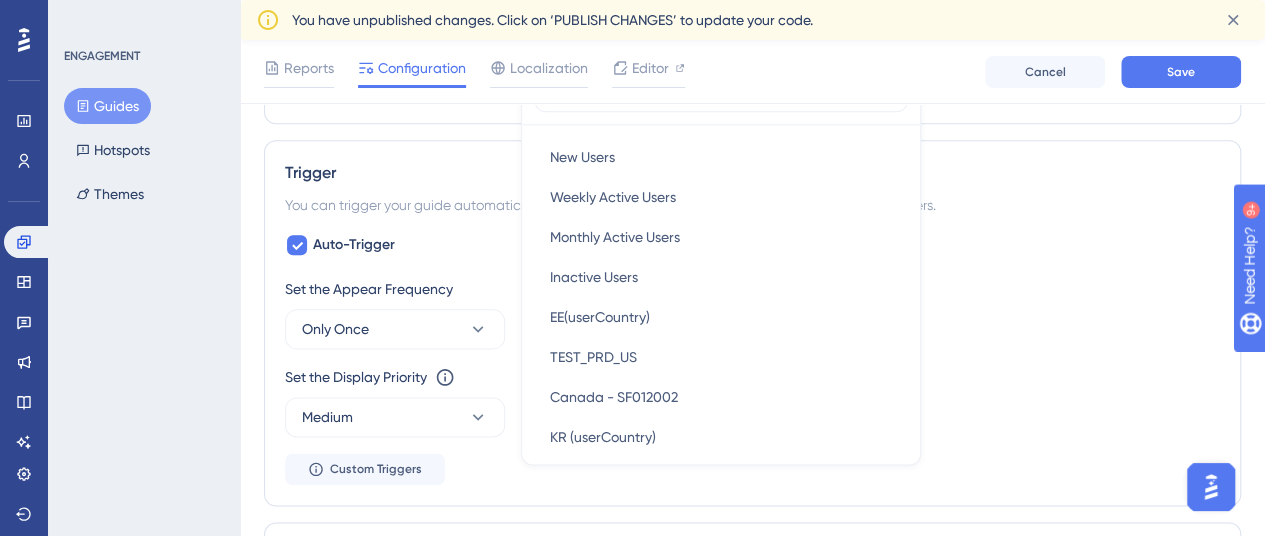 click on "Set the Appear Frequency Only Once Set the Display Priority This option will set the display priority between
auto-triggered materials in cases of conflicts between multiple materials Medium Custom Triggers" at bounding box center [752, 381] 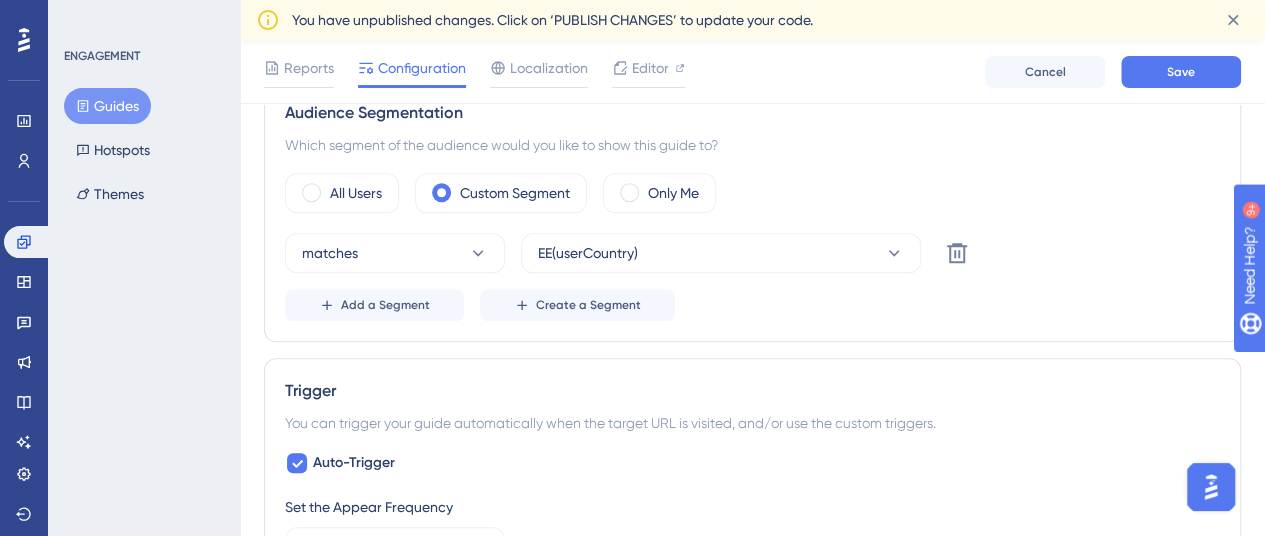 scroll, scrollTop: 865, scrollLeft: 0, axis: vertical 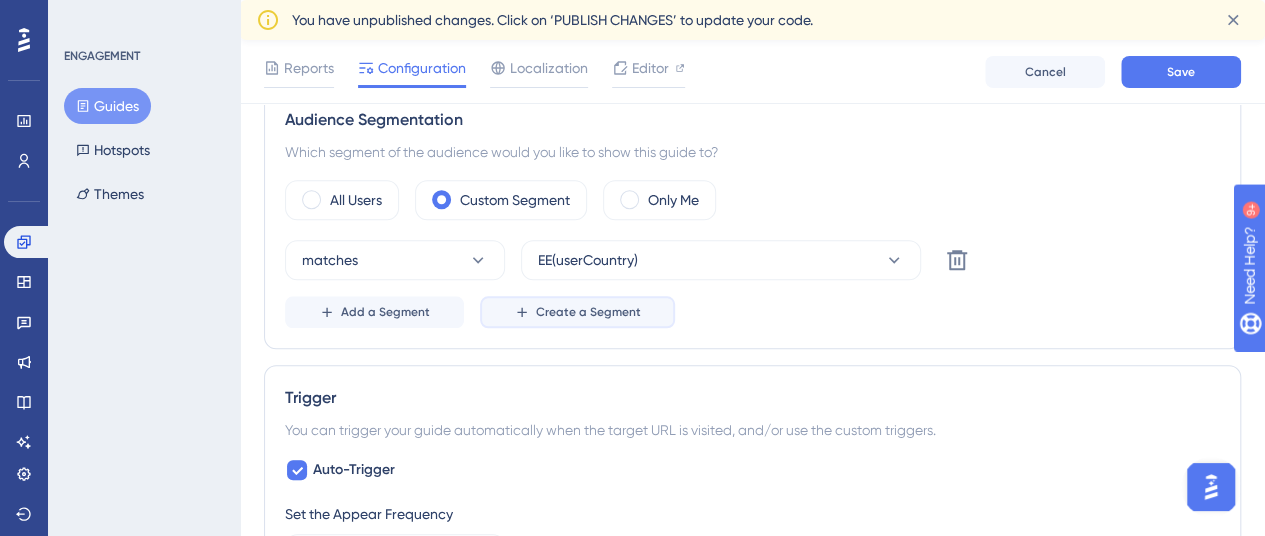 click on "Create a Segment" at bounding box center [588, 312] 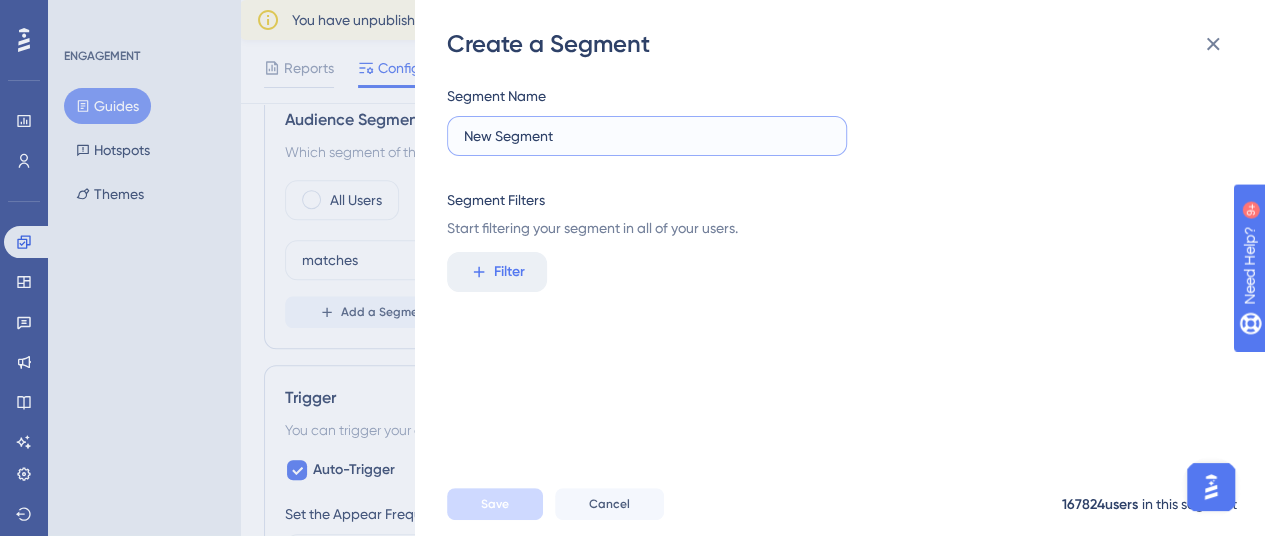 click on "New Segment" at bounding box center [647, 136] 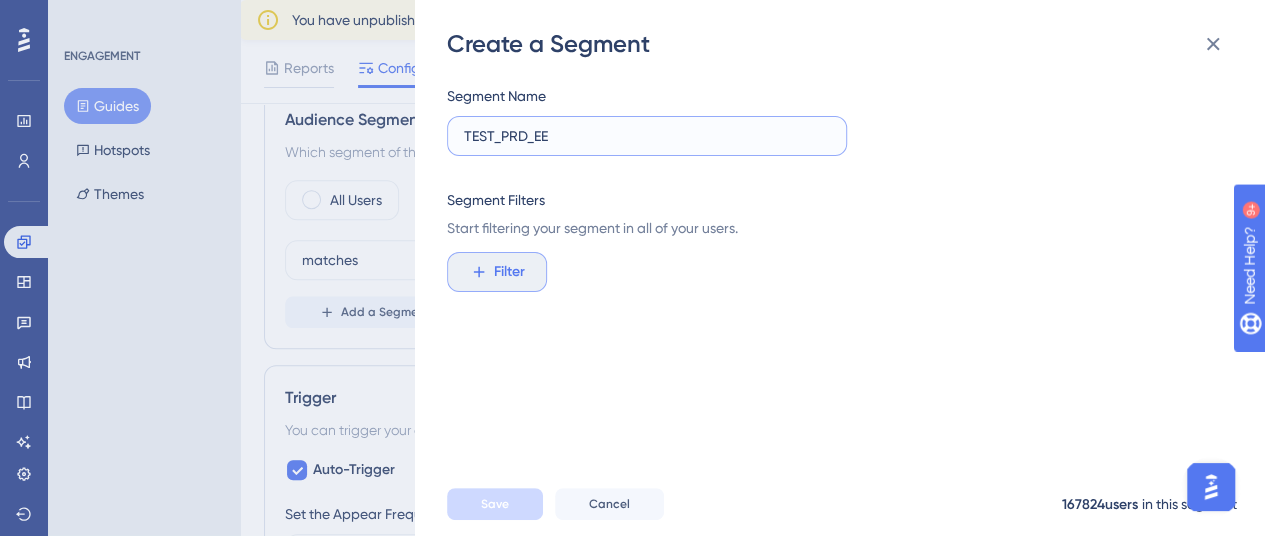 type on "TEST_PRD_EE" 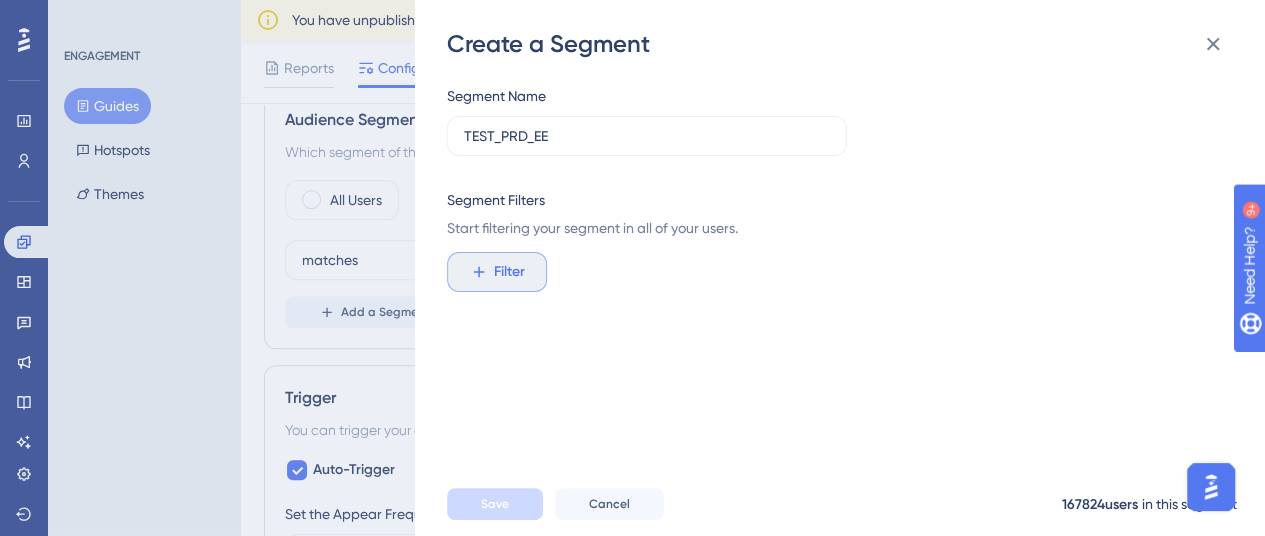 click on "Filter" at bounding box center (509, 272) 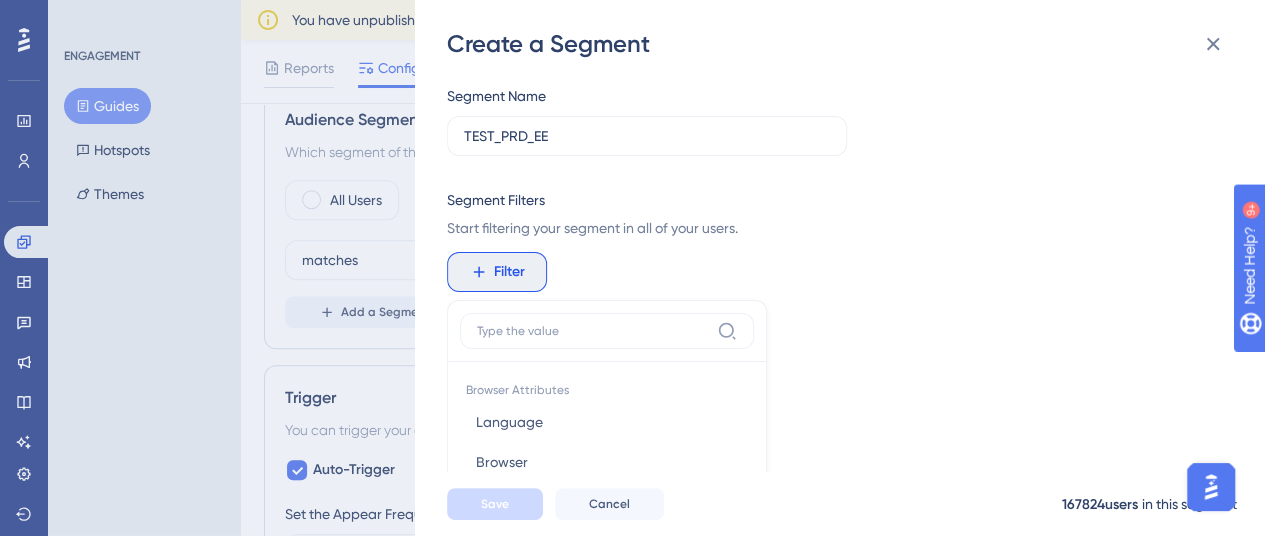 scroll, scrollTop: 227, scrollLeft: 0, axis: vertical 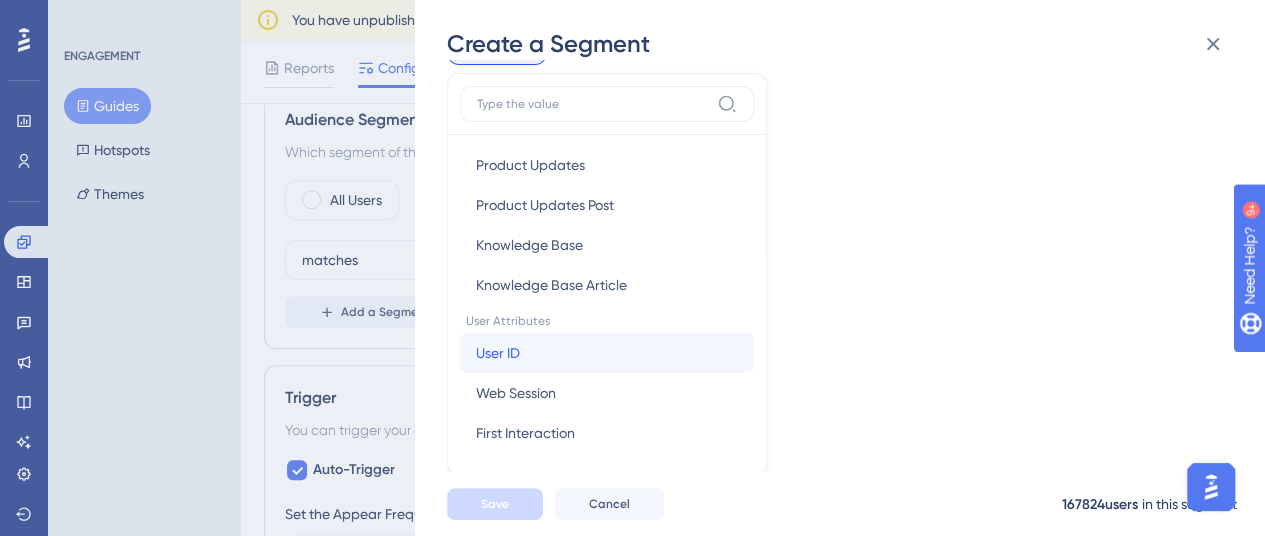click on "User ID User ID" at bounding box center (607, 353) 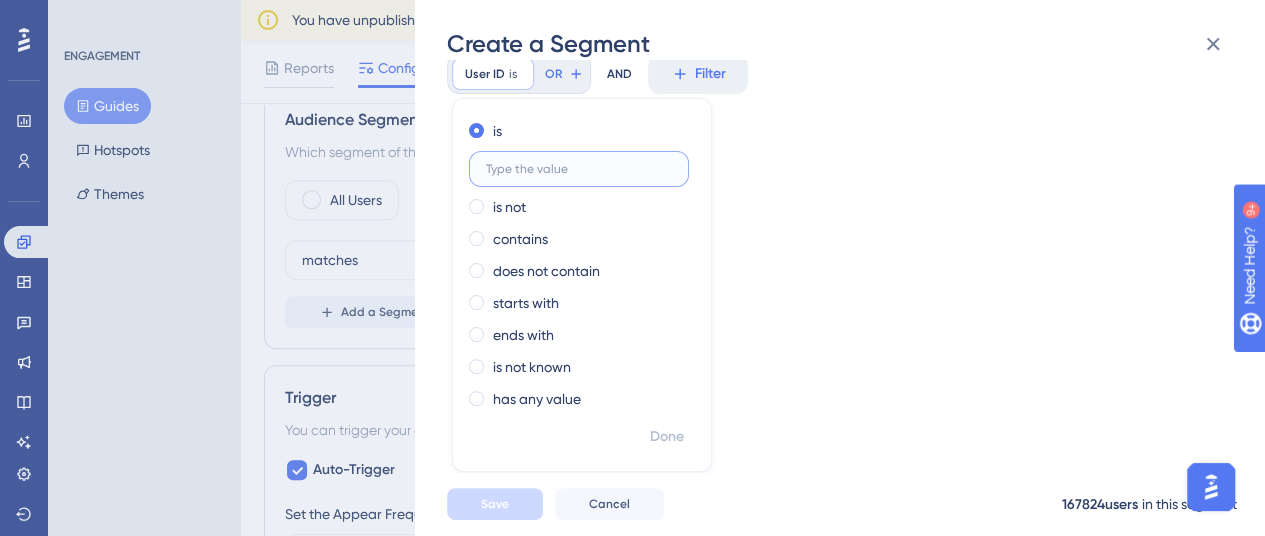 scroll, scrollTop: 182, scrollLeft: 0, axis: vertical 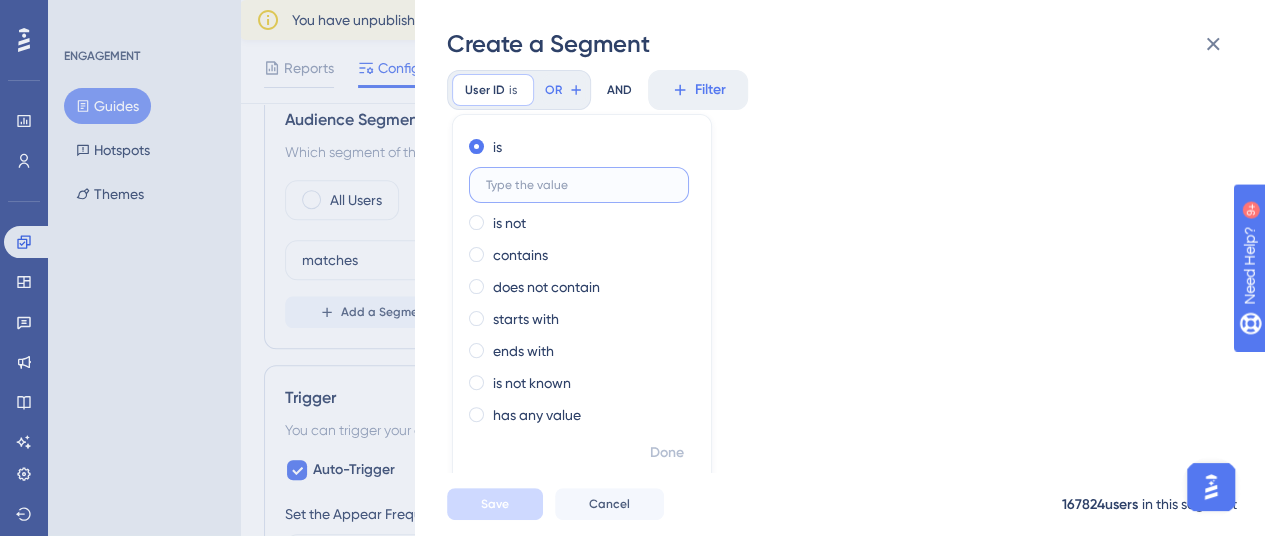 paste on "TEST_PRD_EE" 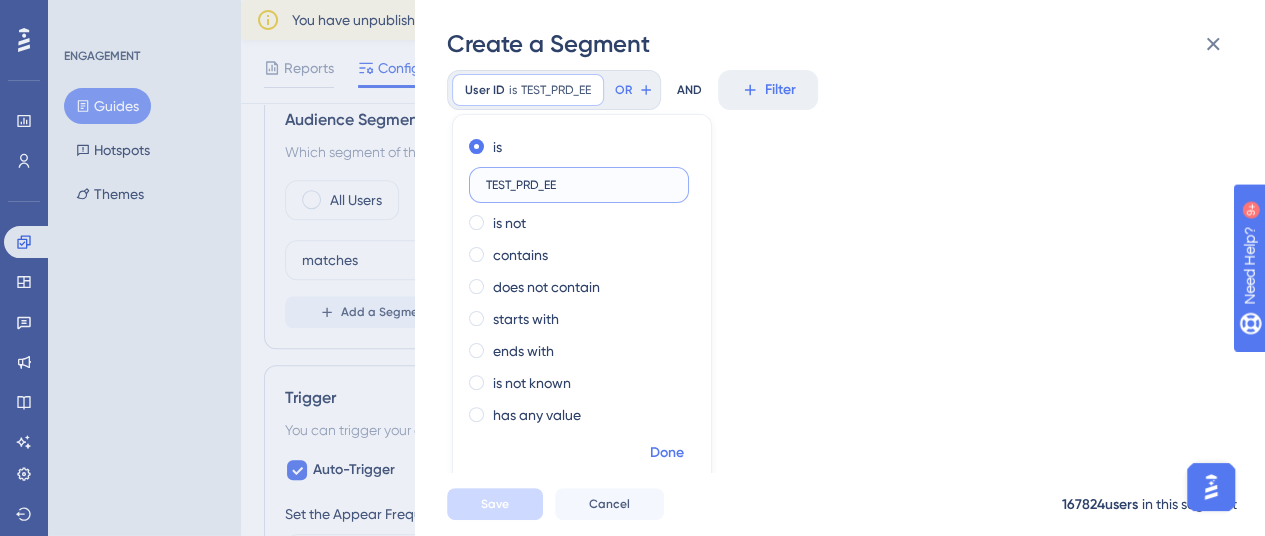 type on "TEST_PRD_EE" 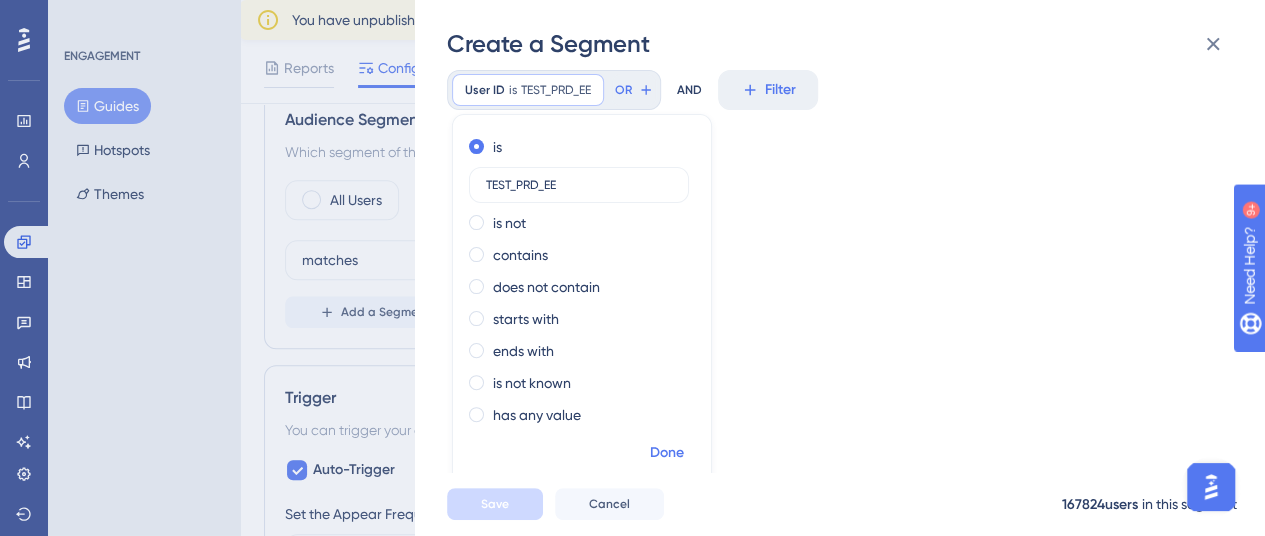 click on "Done" at bounding box center (667, 453) 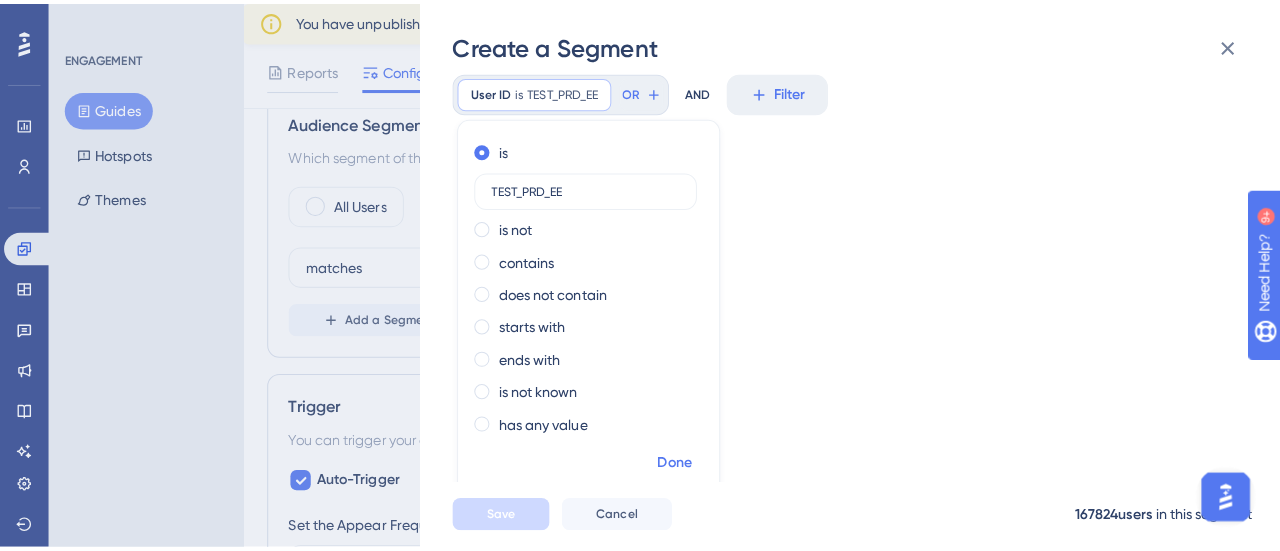 scroll, scrollTop: 0, scrollLeft: 0, axis: both 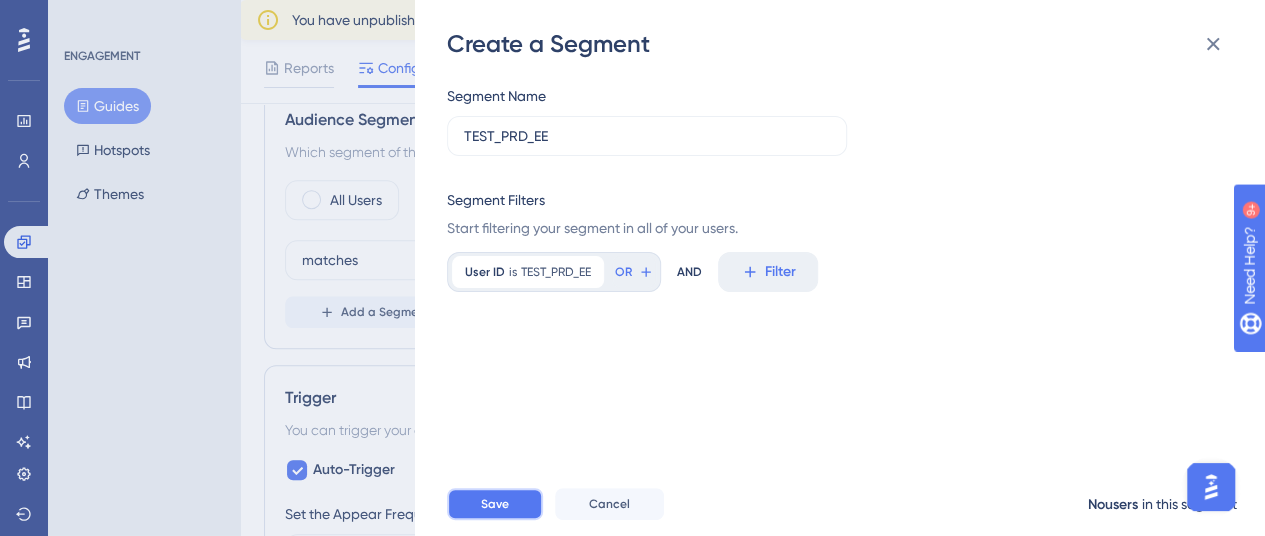 click on "Save" at bounding box center [495, 504] 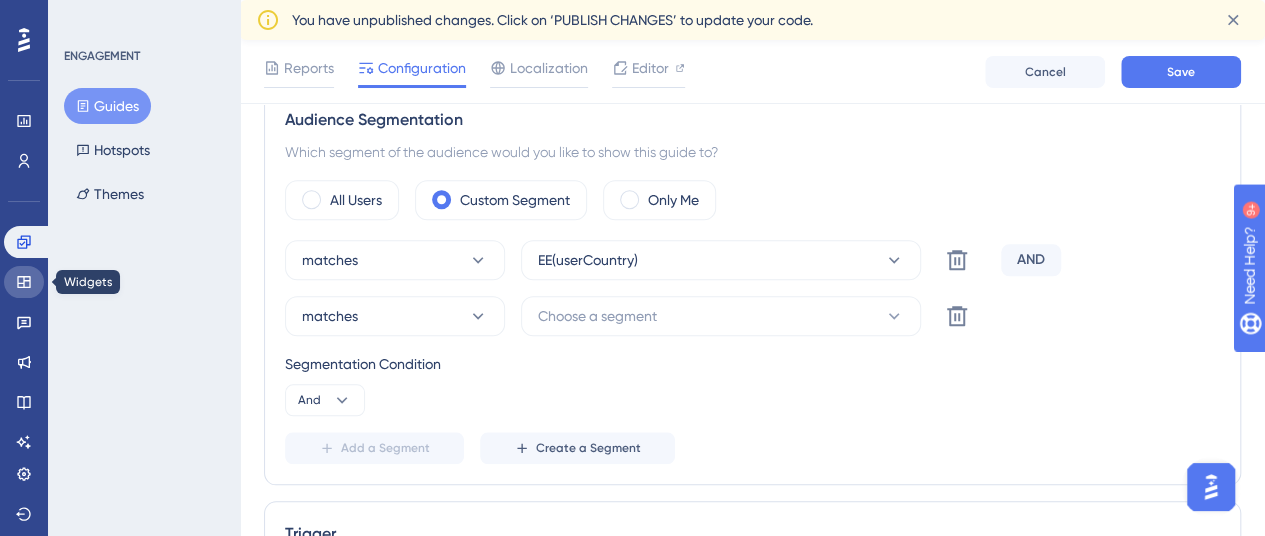 click at bounding box center [24, 282] 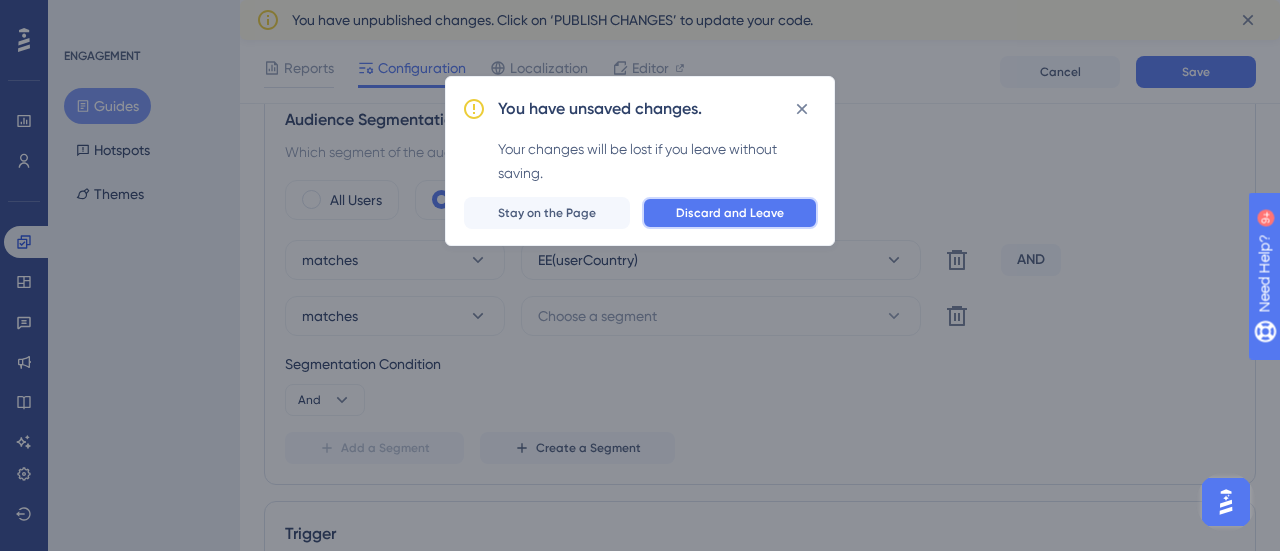 click on "Discard and Leave" at bounding box center (730, 213) 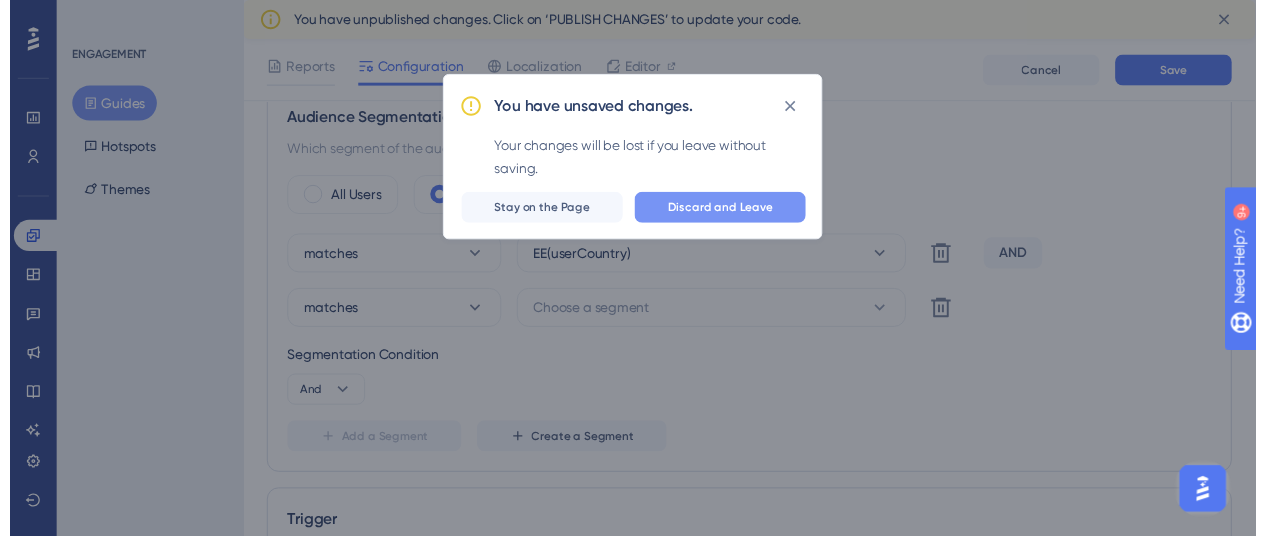 scroll, scrollTop: 0, scrollLeft: 0, axis: both 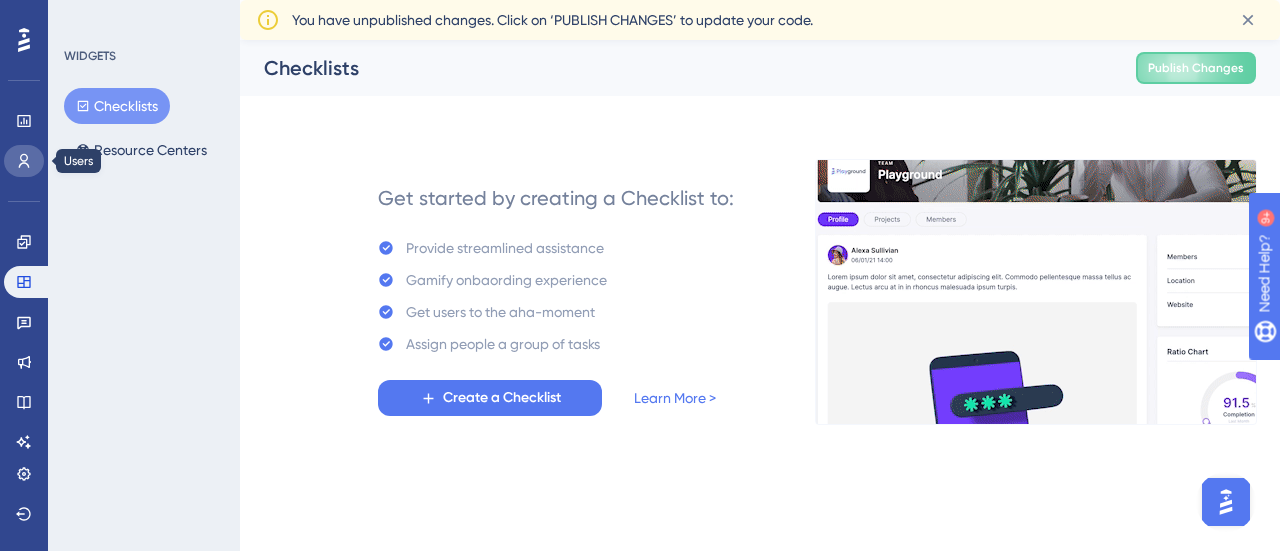 click at bounding box center (24, 161) 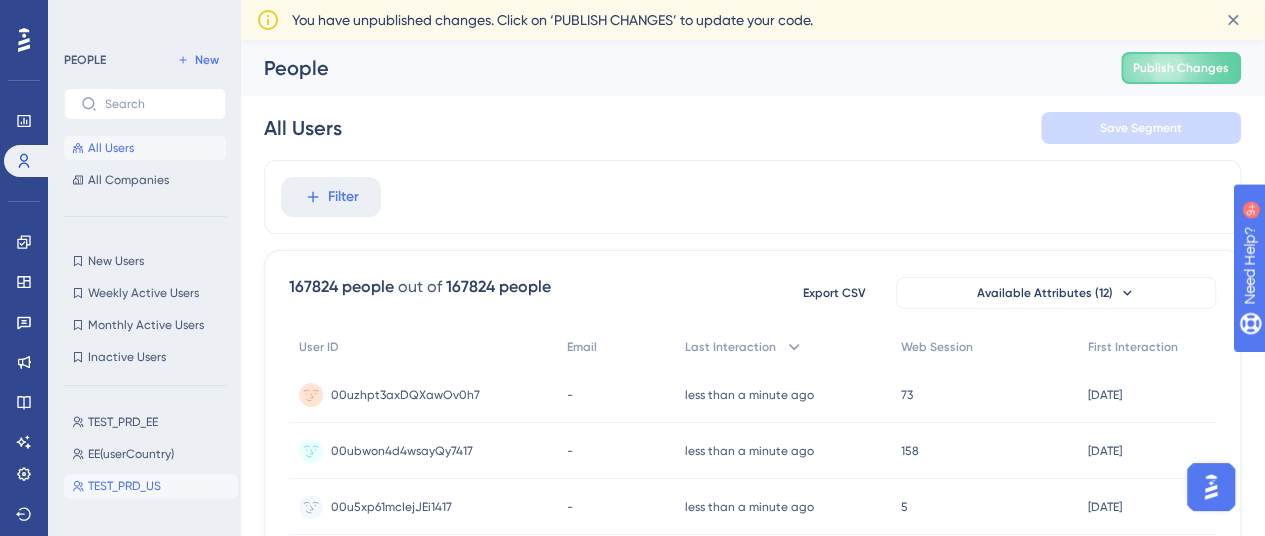 click on "TEST_PRD_US" at bounding box center (124, 486) 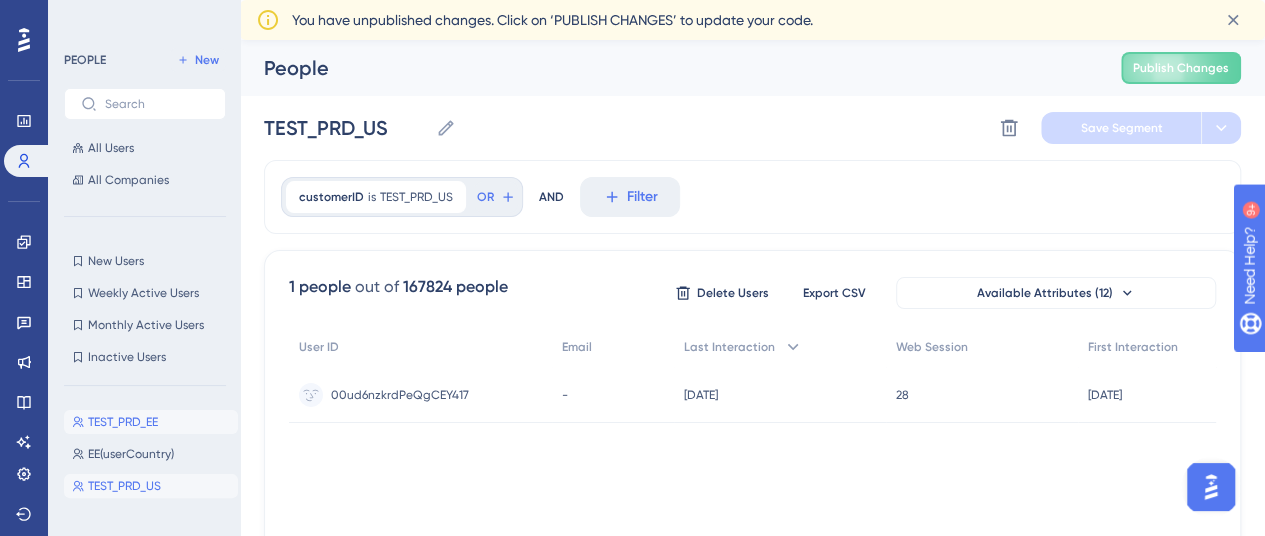 click on "TEST_PRD_EE" at bounding box center [123, 422] 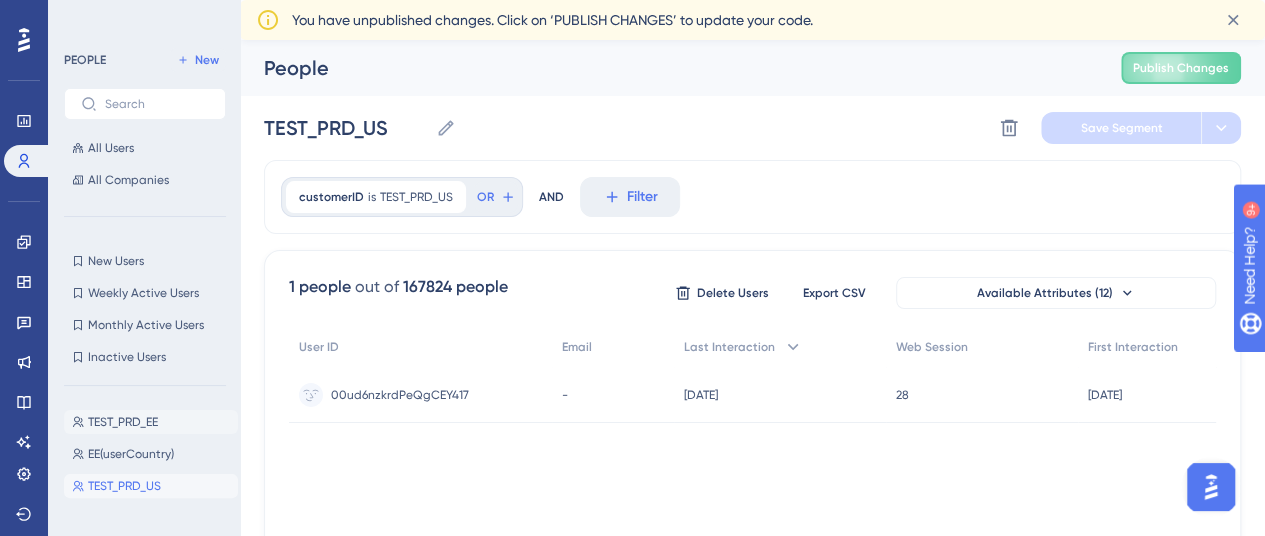 type on "TEST_PRD_EE" 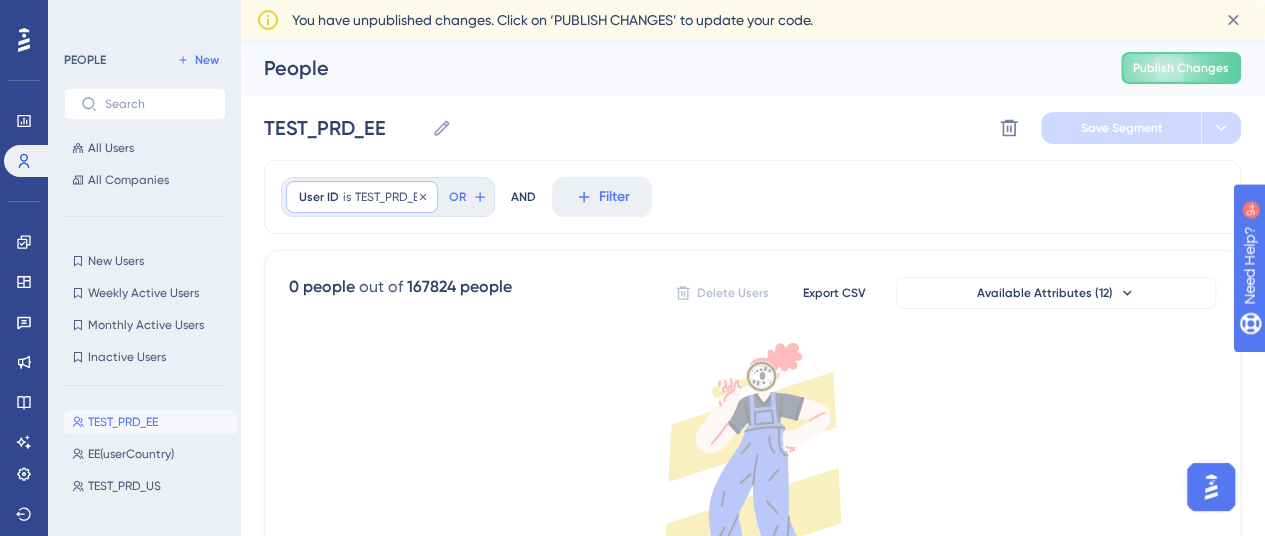 click on "TEST_PRD_EE" at bounding box center (390, 197) 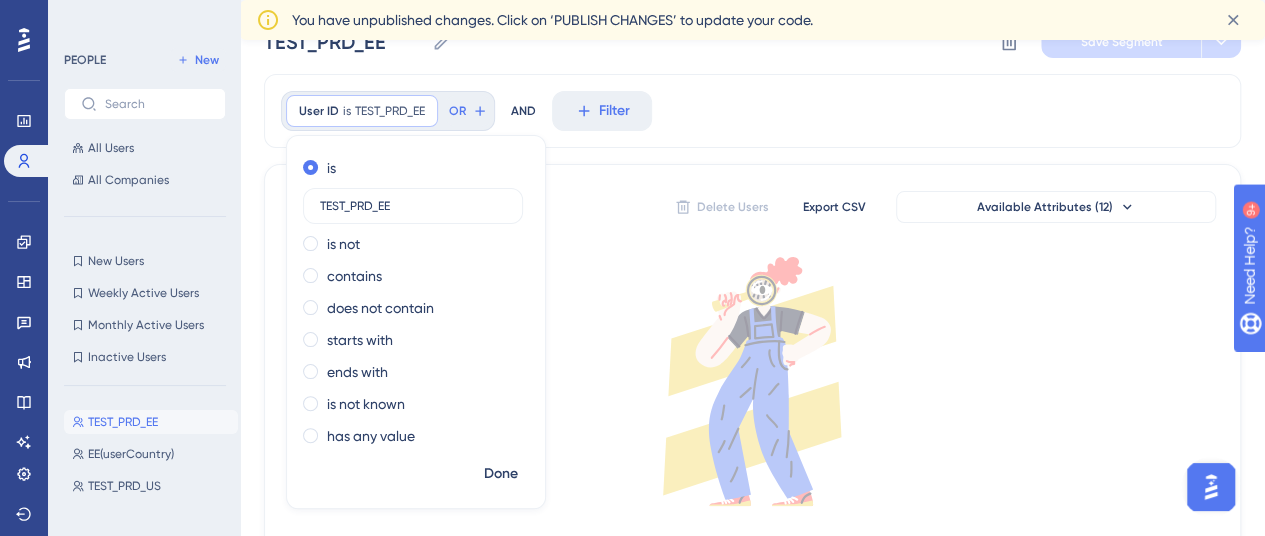 scroll, scrollTop: 0, scrollLeft: 0, axis: both 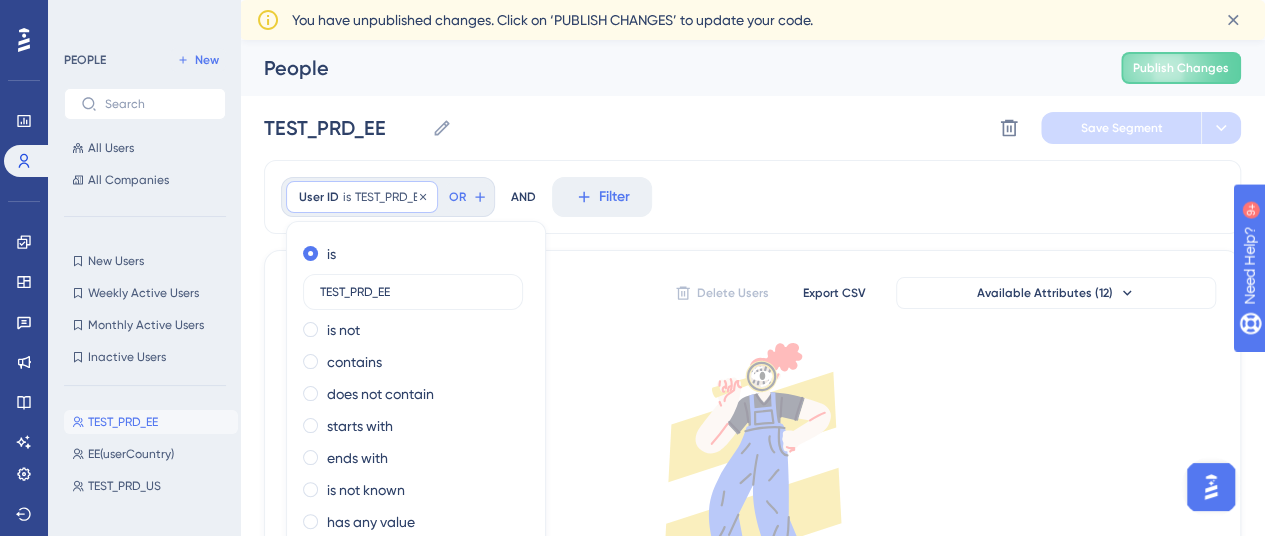 click on "is" at bounding box center [347, 197] 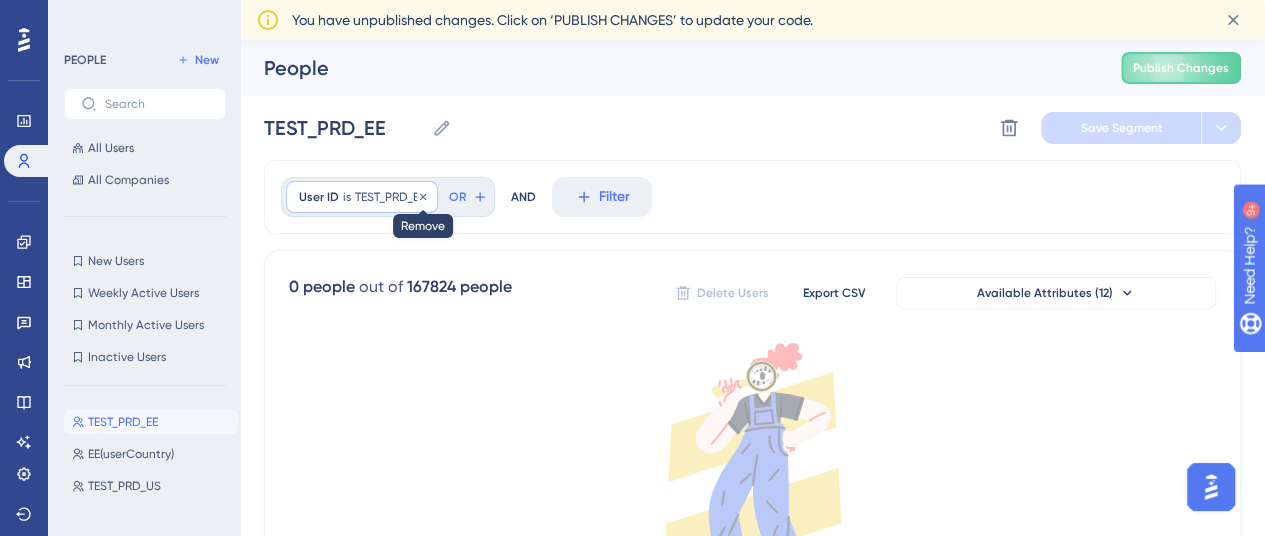 click 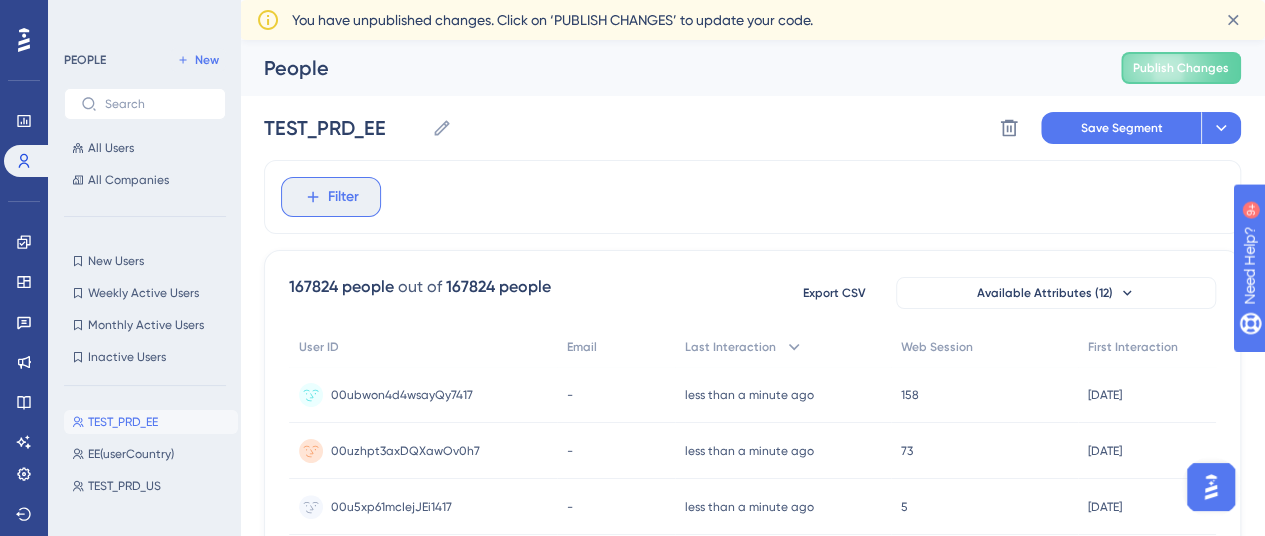 click on "Filter" at bounding box center (343, 197) 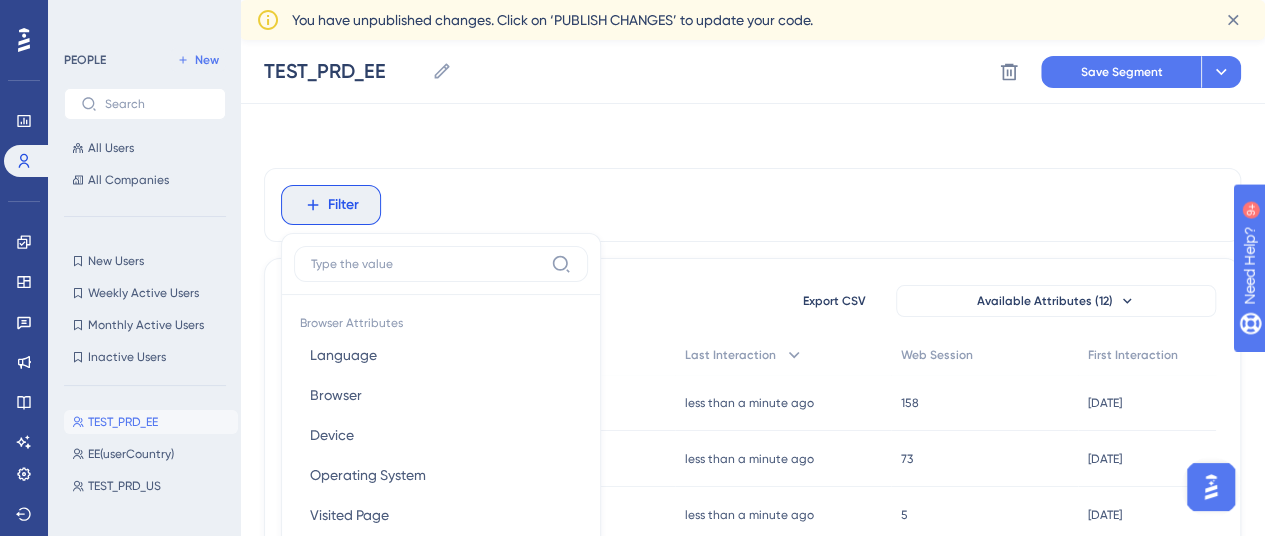 scroll, scrollTop: 158, scrollLeft: 0, axis: vertical 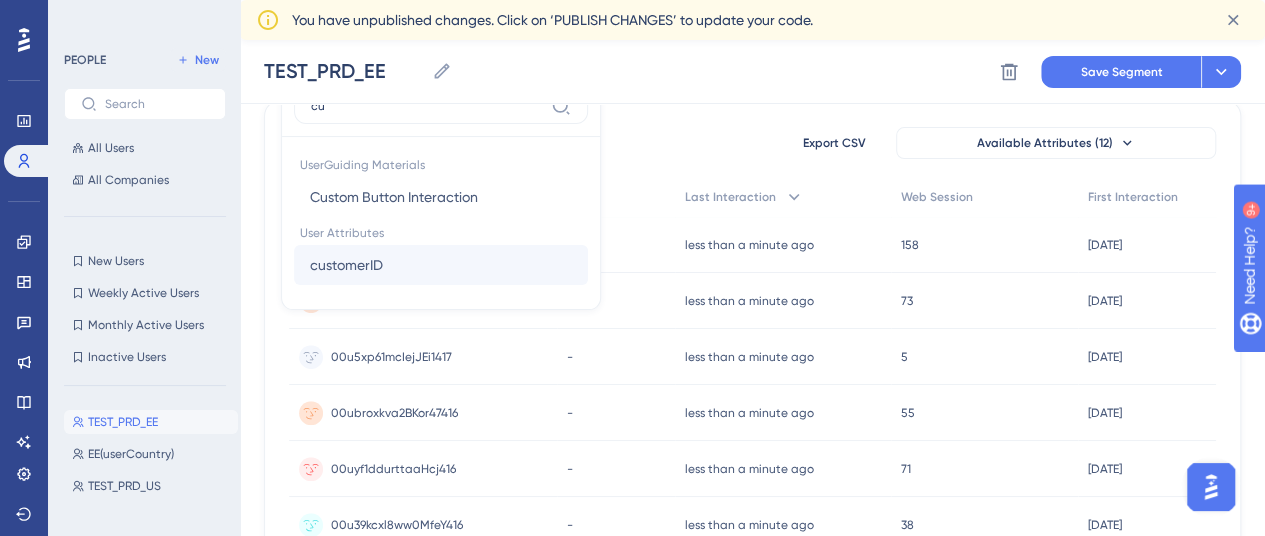 type on "cu" 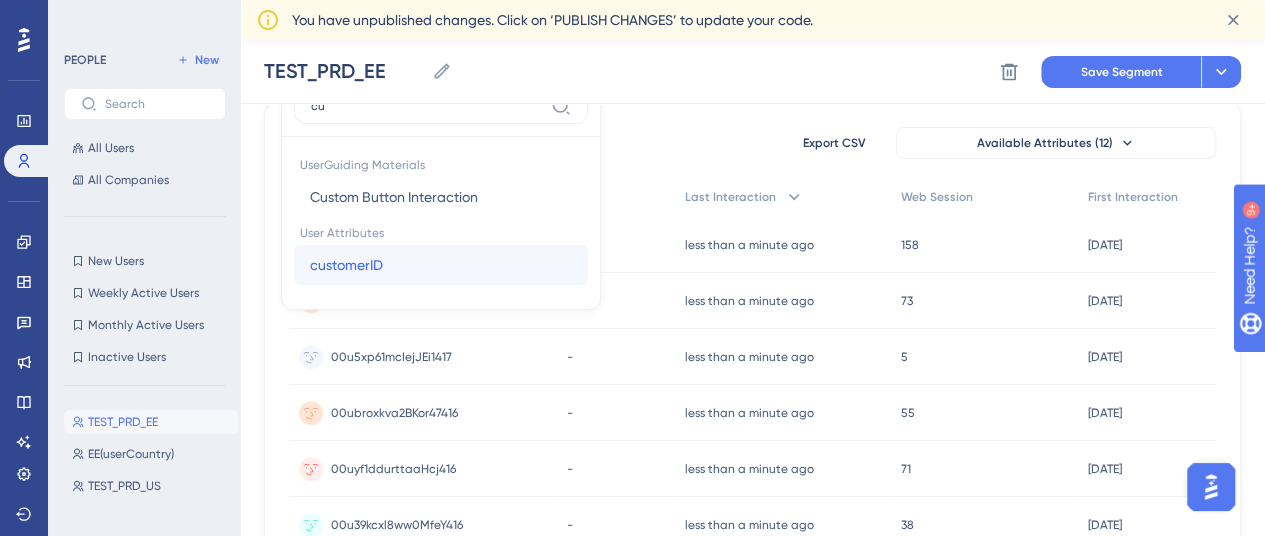 click on "customerID" at bounding box center (346, 265) 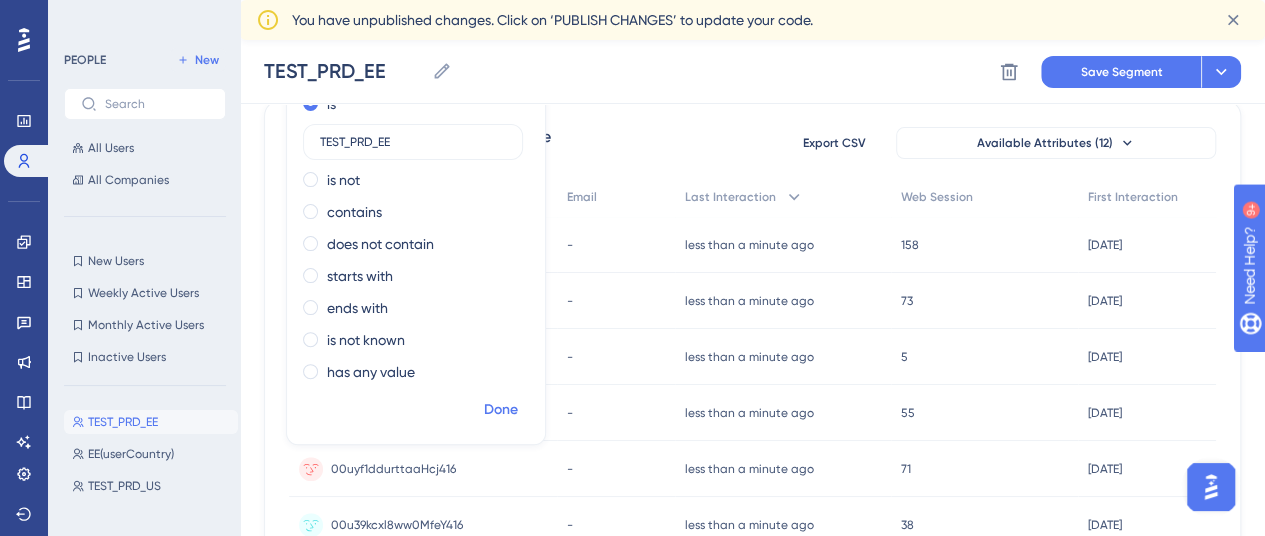 type on "TEST_PRD_EE" 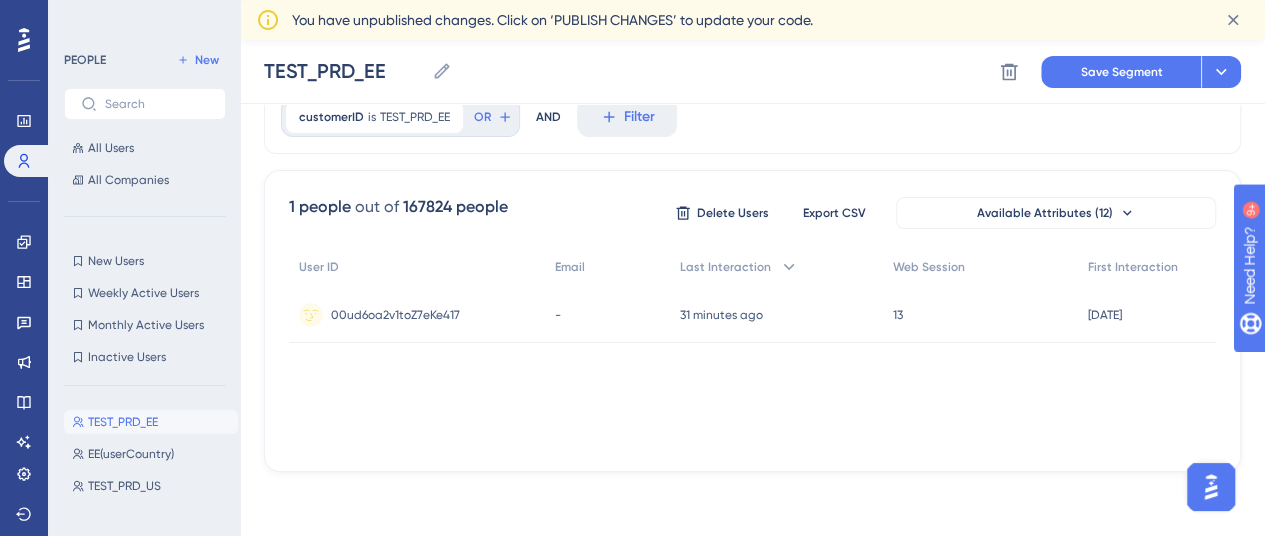 scroll, scrollTop: 86, scrollLeft: 0, axis: vertical 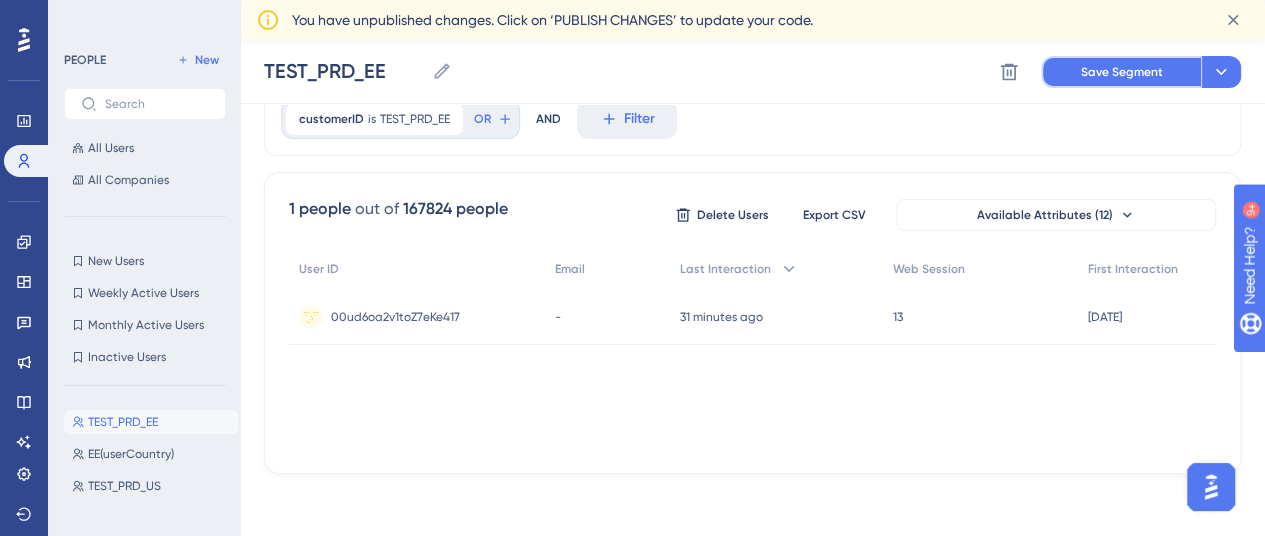 click on "Save Segment" at bounding box center (1122, 72) 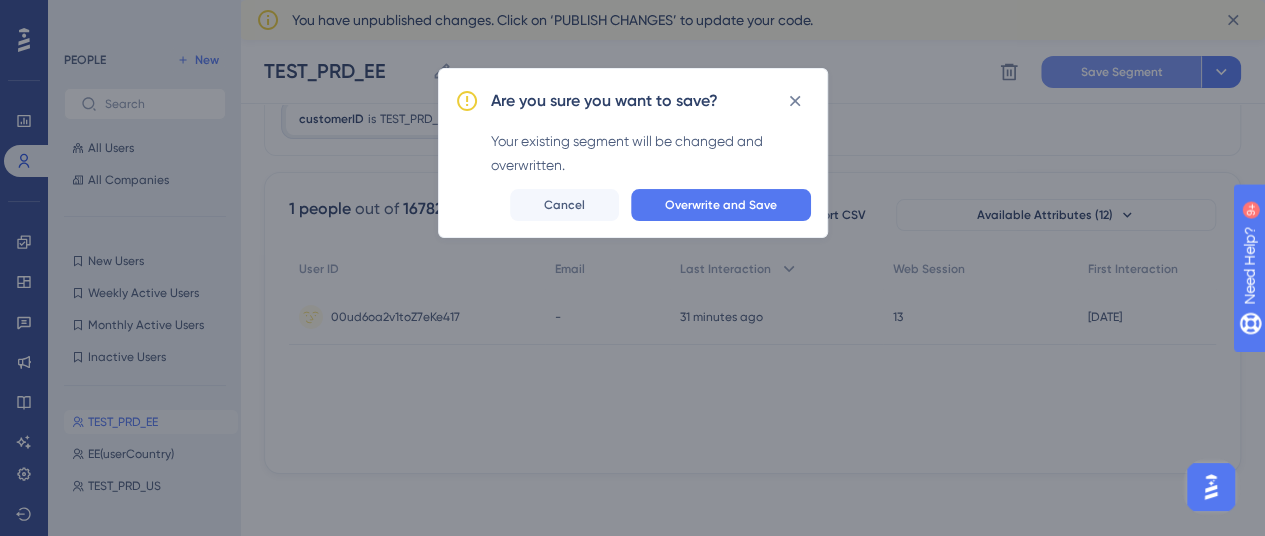 scroll, scrollTop: 71, scrollLeft: 0, axis: vertical 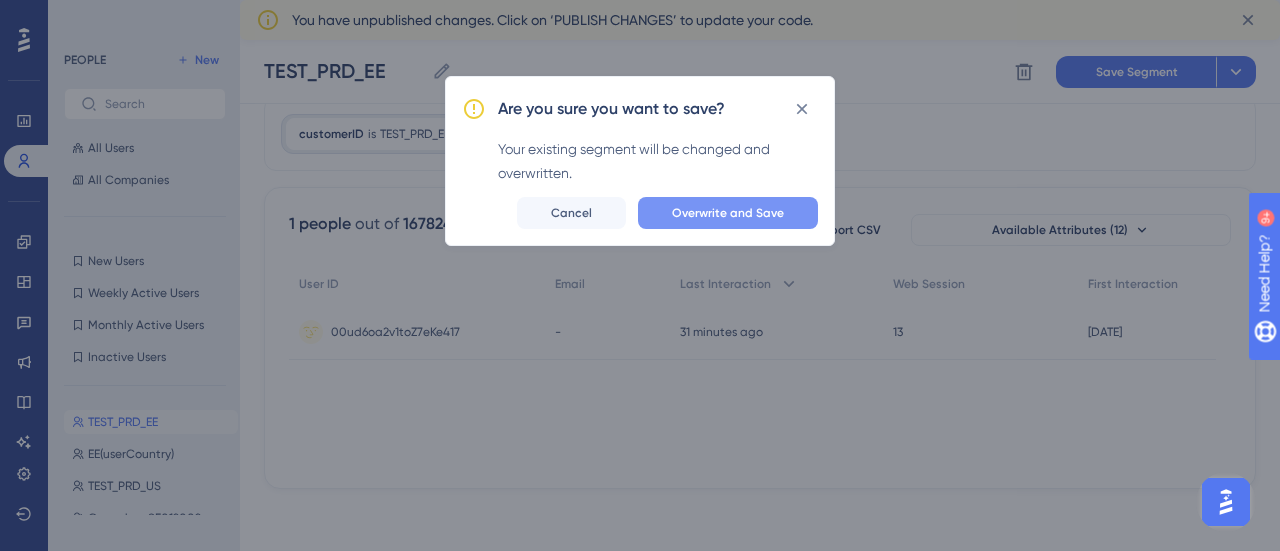 click on "Overwrite and Save" at bounding box center [728, 213] 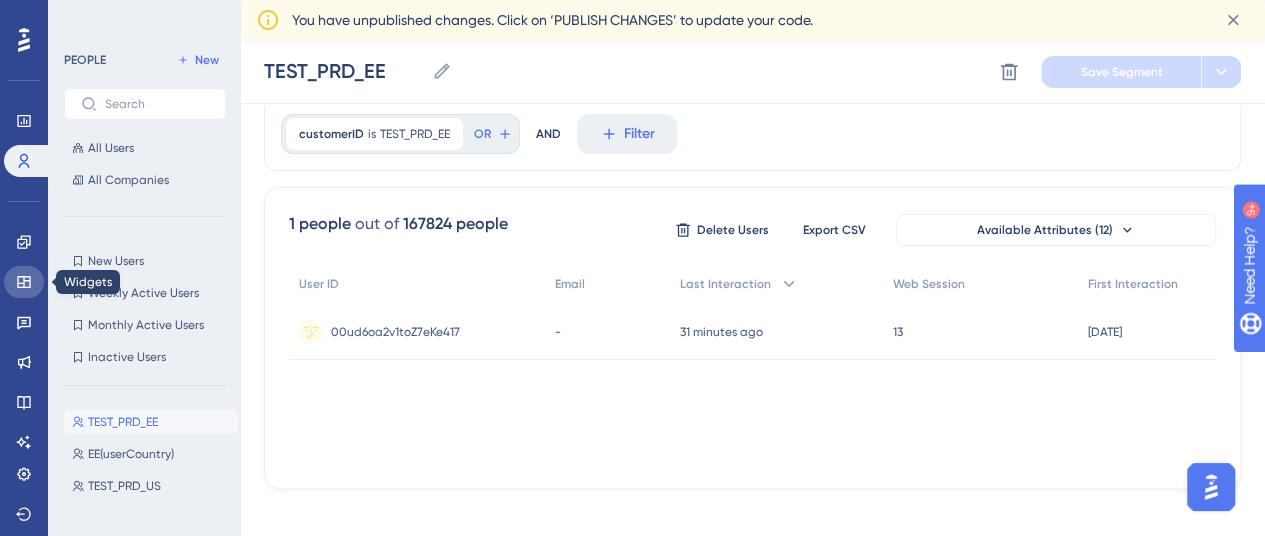 click 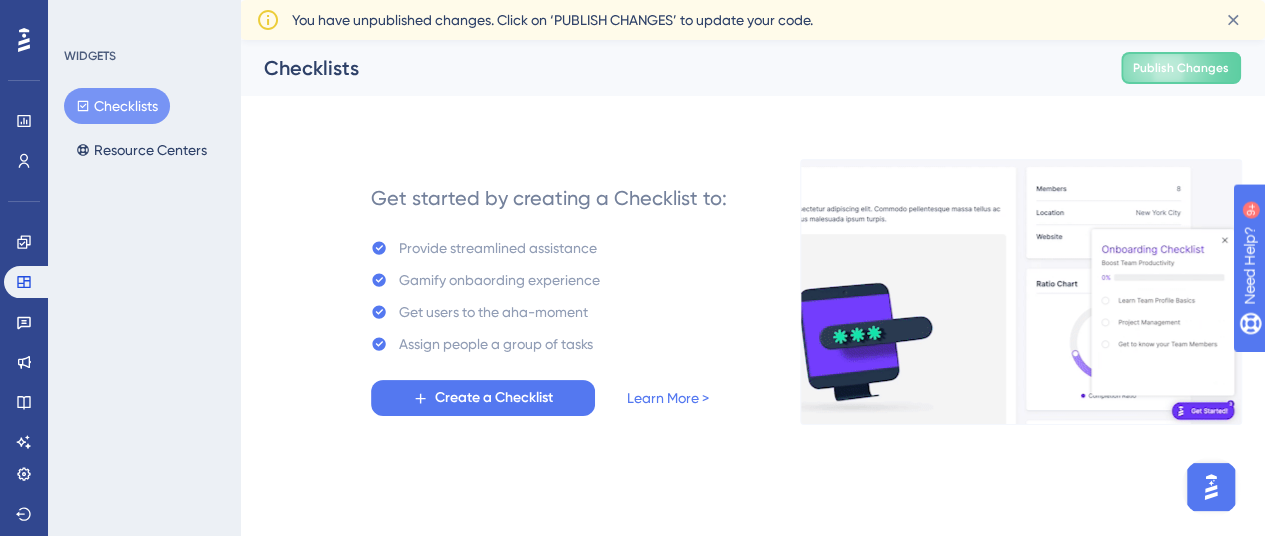 scroll, scrollTop: 0, scrollLeft: 0, axis: both 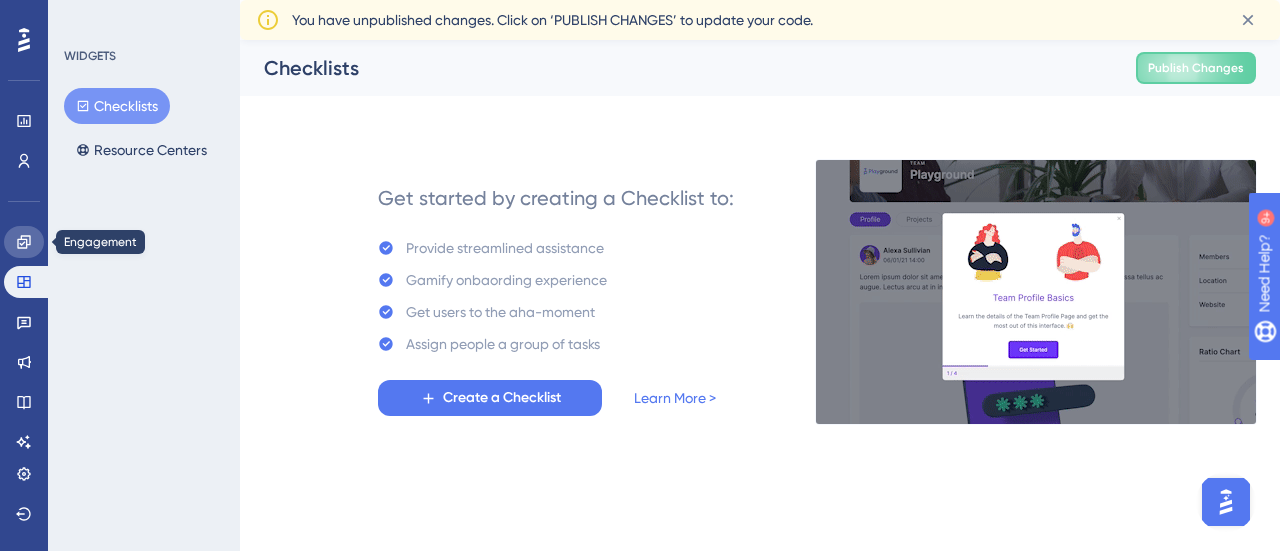 click at bounding box center [24, 242] 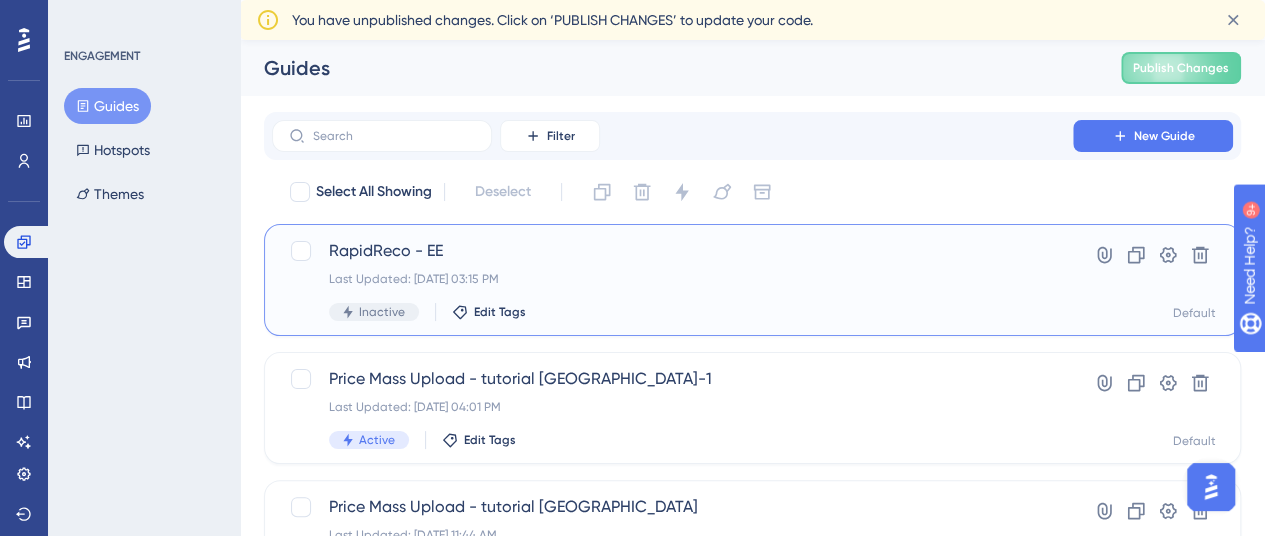 click on "RapidReco - EE" at bounding box center (672, 251) 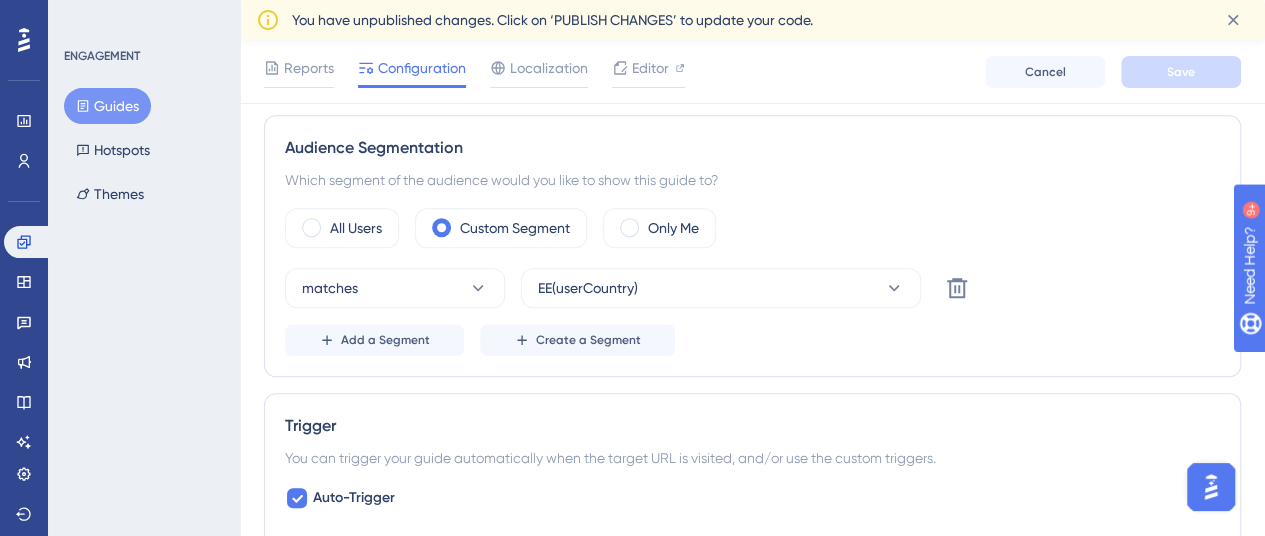 scroll, scrollTop: 710, scrollLeft: 0, axis: vertical 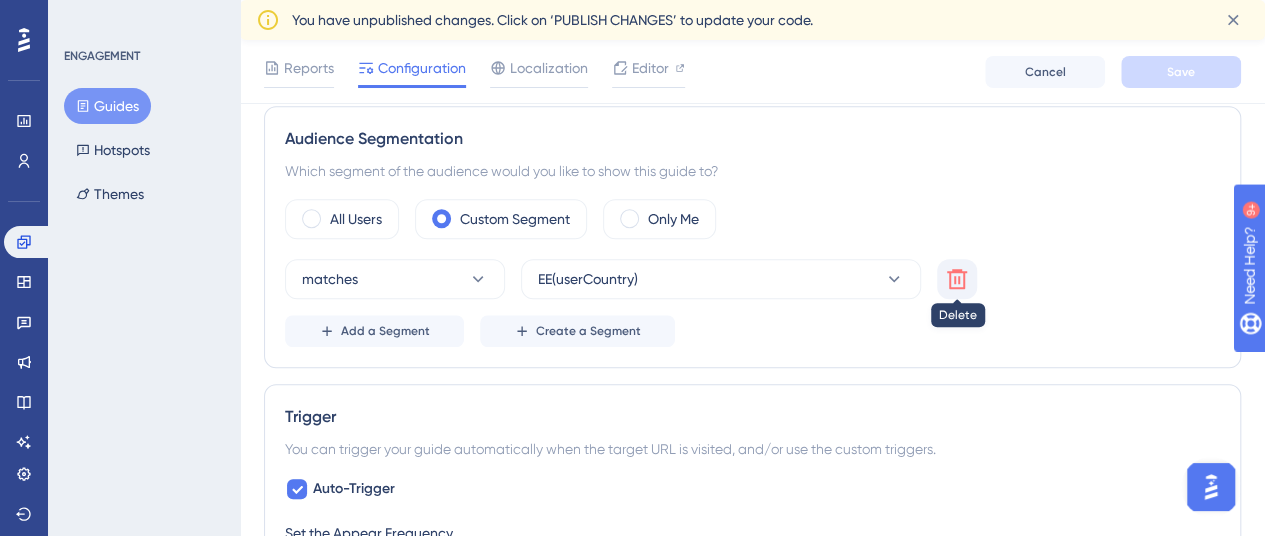 click at bounding box center (957, 279) 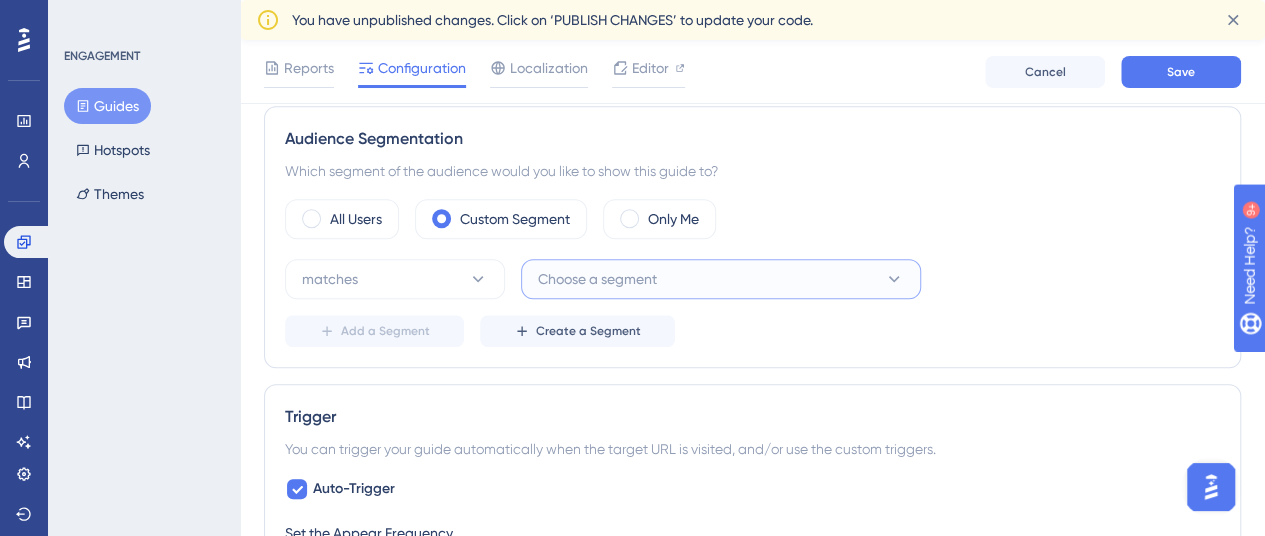 click on "Choose a segment" at bounding box center (597, 279) 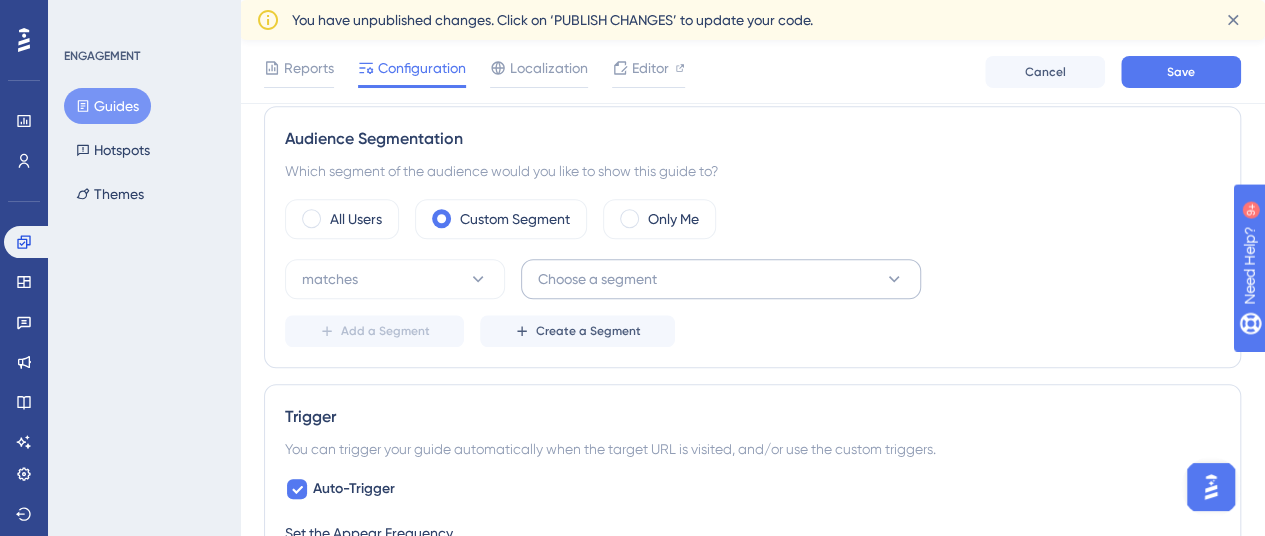 scroll, scrollTop: 943, scrollLeft: 0, axis: vertical 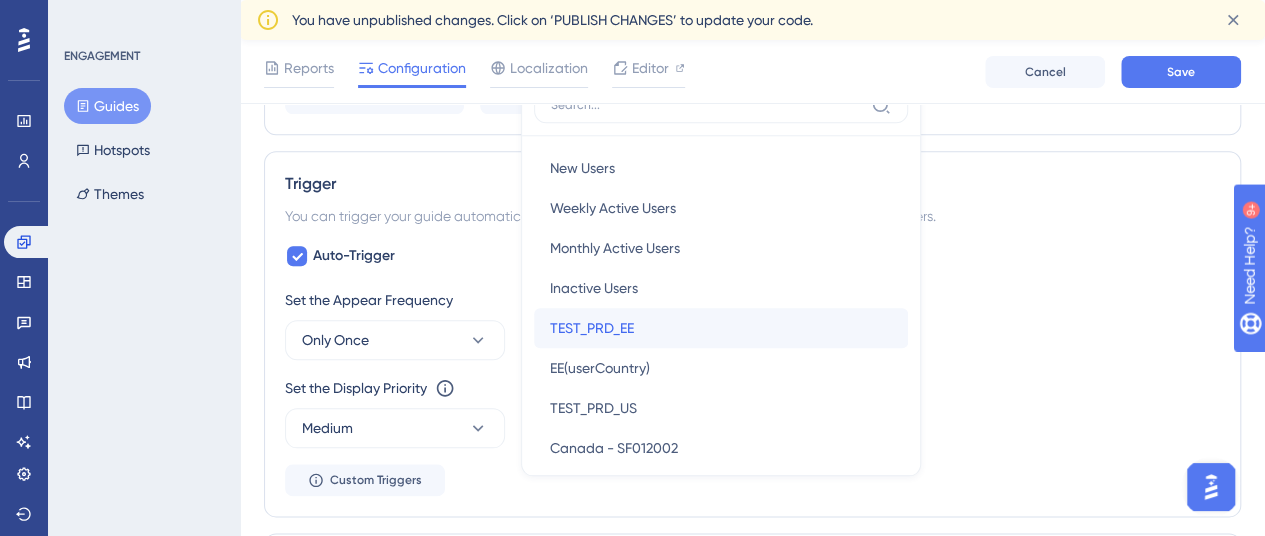 click on "TEST_PRD_EE TEST_PRD_EE" at bounding box center [721, 328] 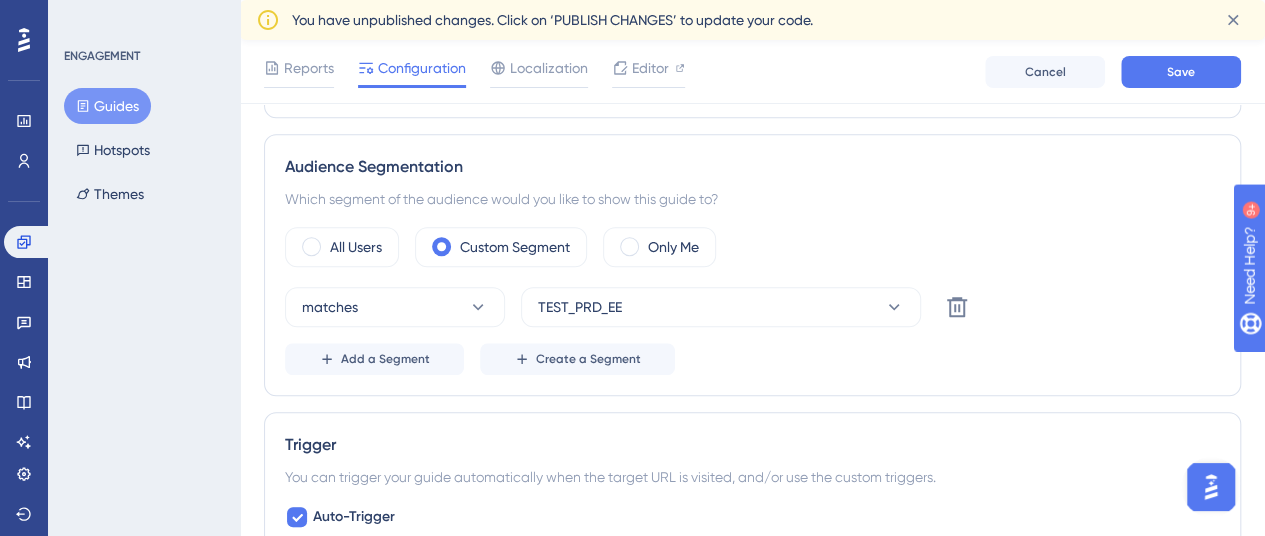 scroll, scrollTop: 666, scrollLeft: 0, axis: vertical 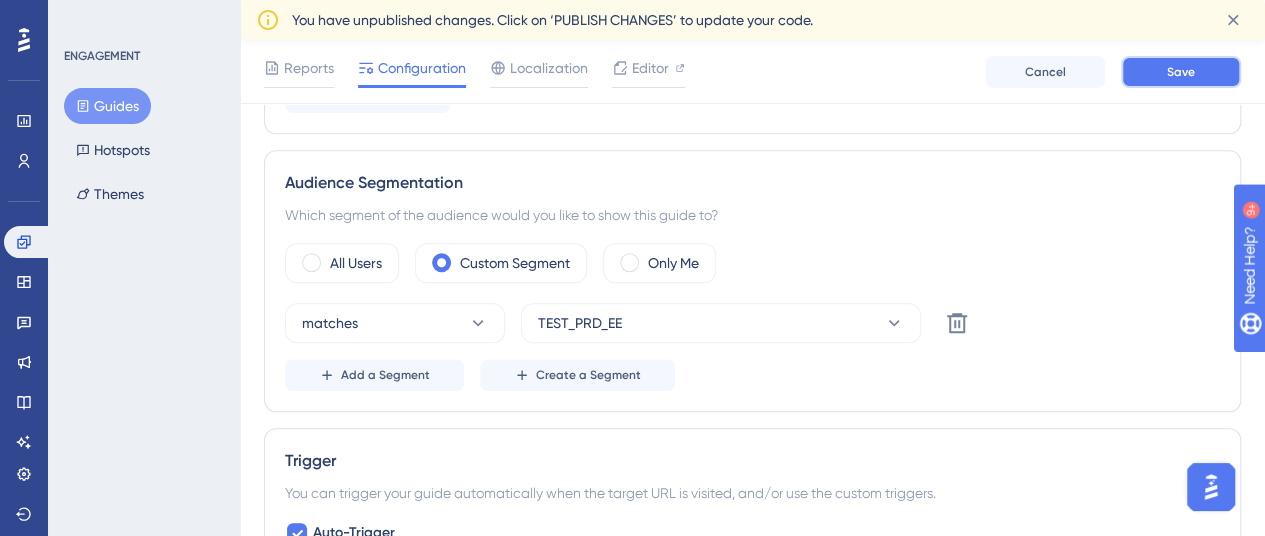 click on "Save" at bounding box center [1181, 72] 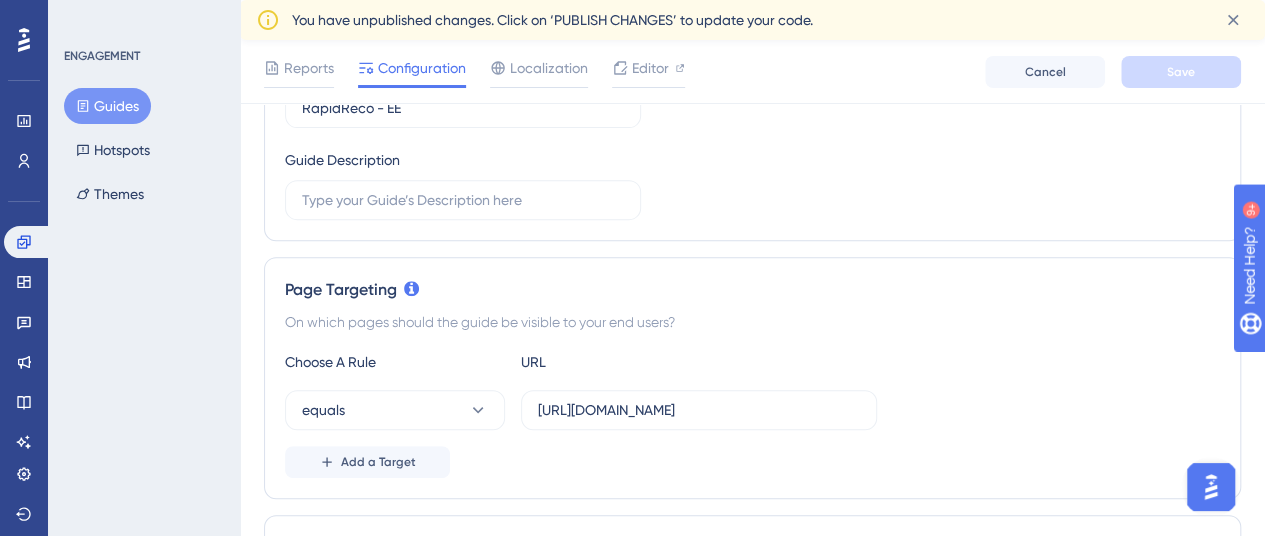 scroll, scrollTop: 0, scrollLeft: 0, axis: both 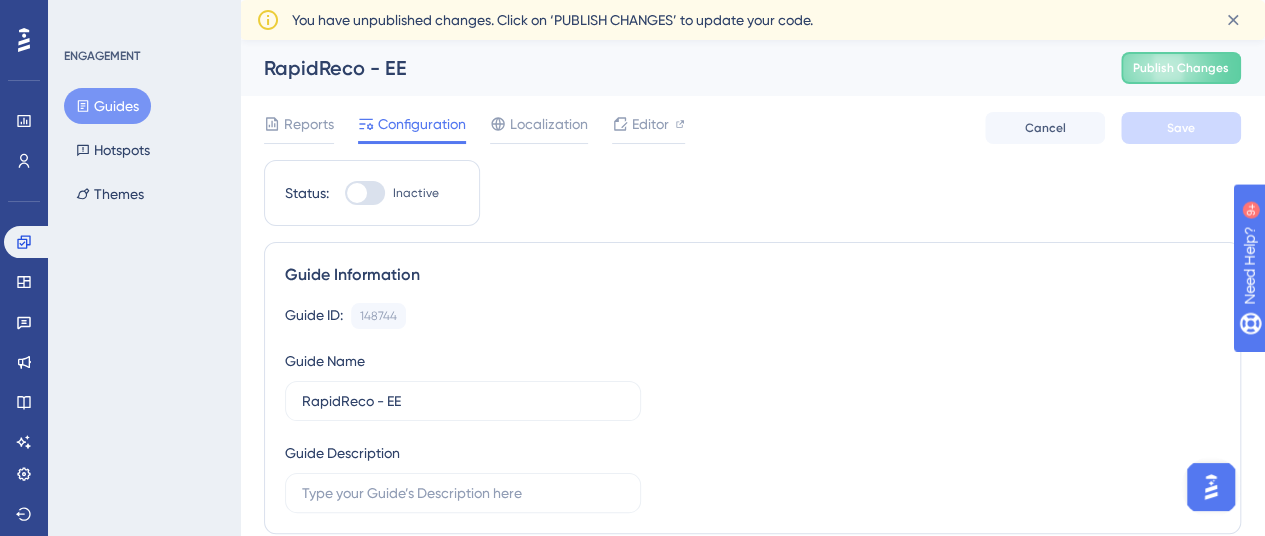 click at bounding box center (357, 193) 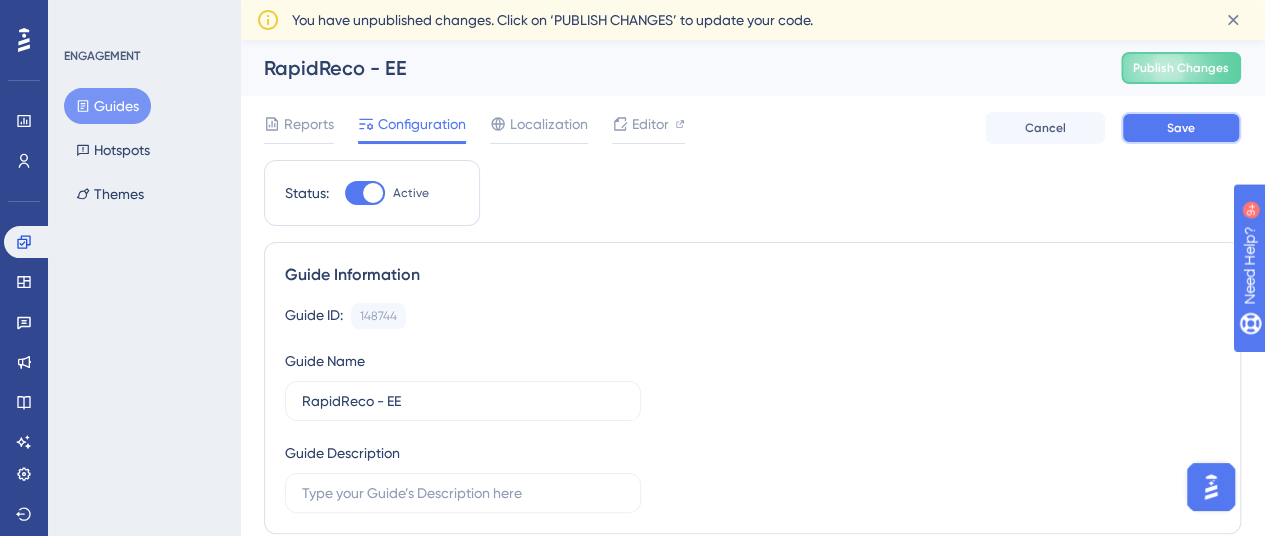 click on "Save" at bounding box center [1181, 128] 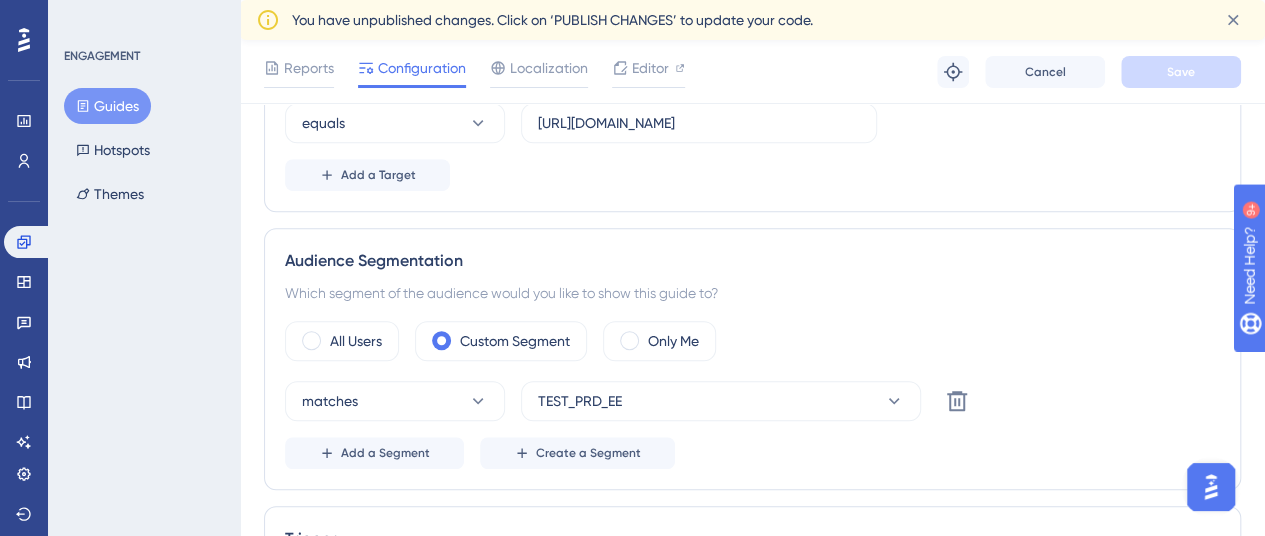 scroll, scrollTop: 624, scrollLeft: 0, axis: vertical 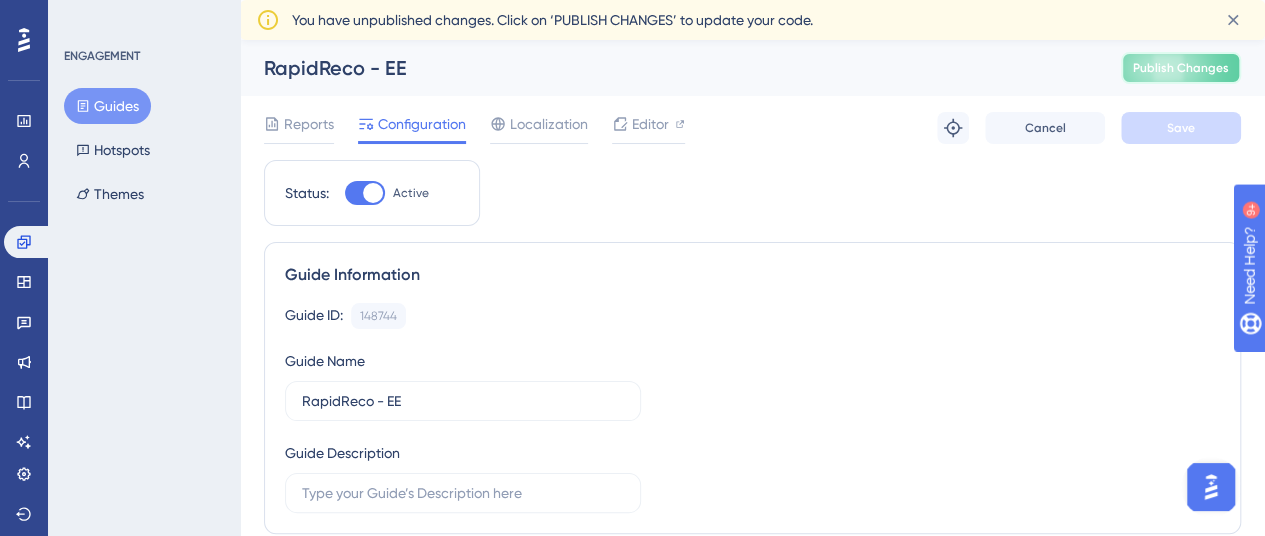click on "Publish Changes" at bounding box center (1181, 68) 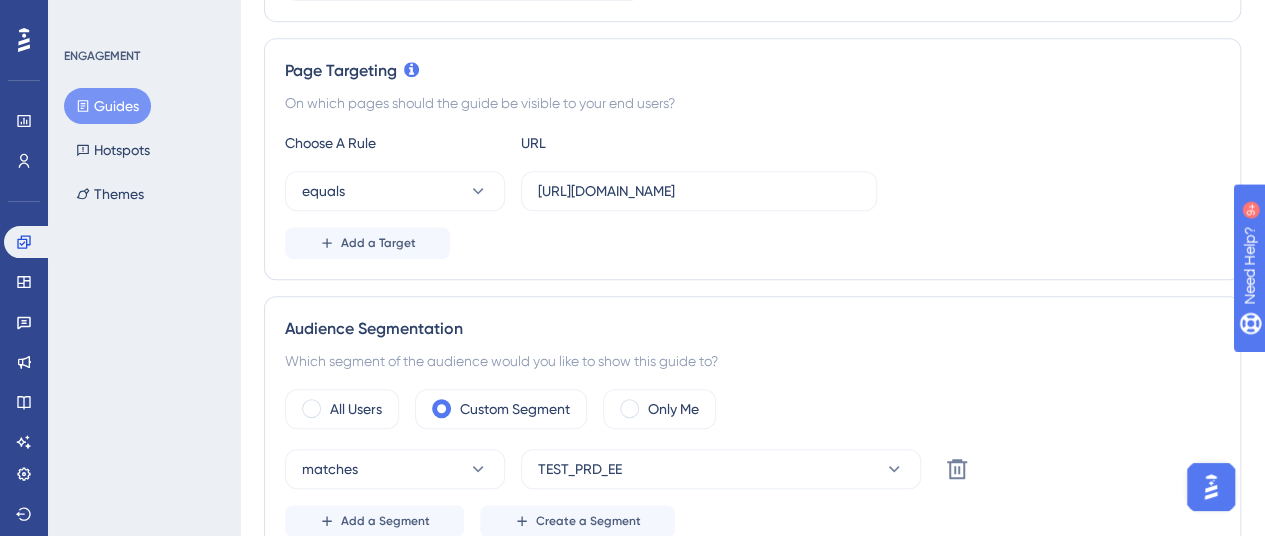scroll, scrollTop: 0, scrollLeft: 0, axis: both 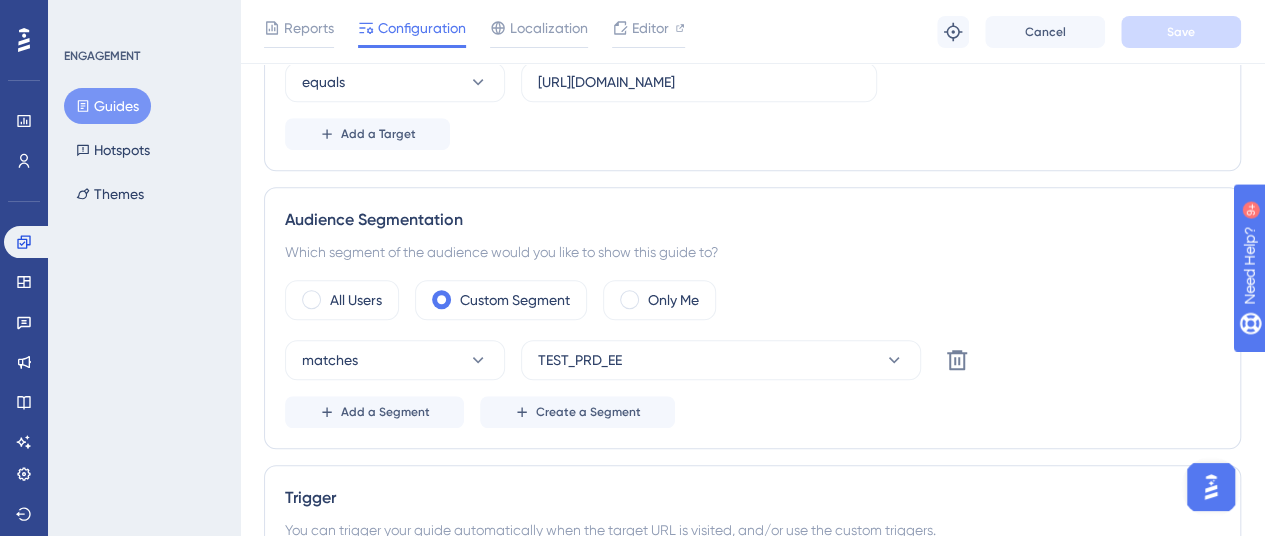 click on "Trigger You can trigger your guide automatically when the target URL is visited,
and/or use the custom triggers. Auto-Trigger Set the Appear Frequency Only Once Set the Display Priority This option will set the display priority between
auto-triggered materials in cases of conflicts between multiple materials Medium Custom Triggers" at bounding box center (752, 648) 